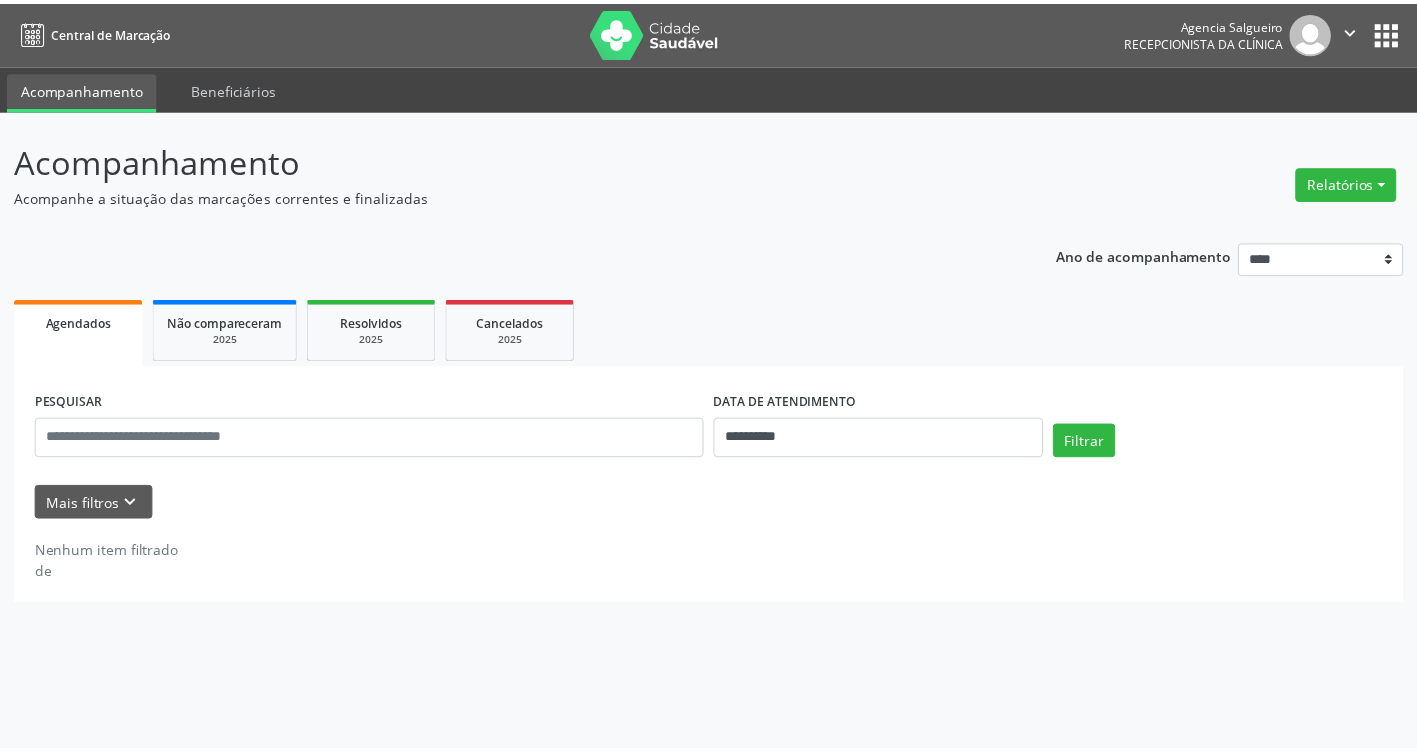 scroll, scrollTop: 0, scrollLeft: 0, axis: both 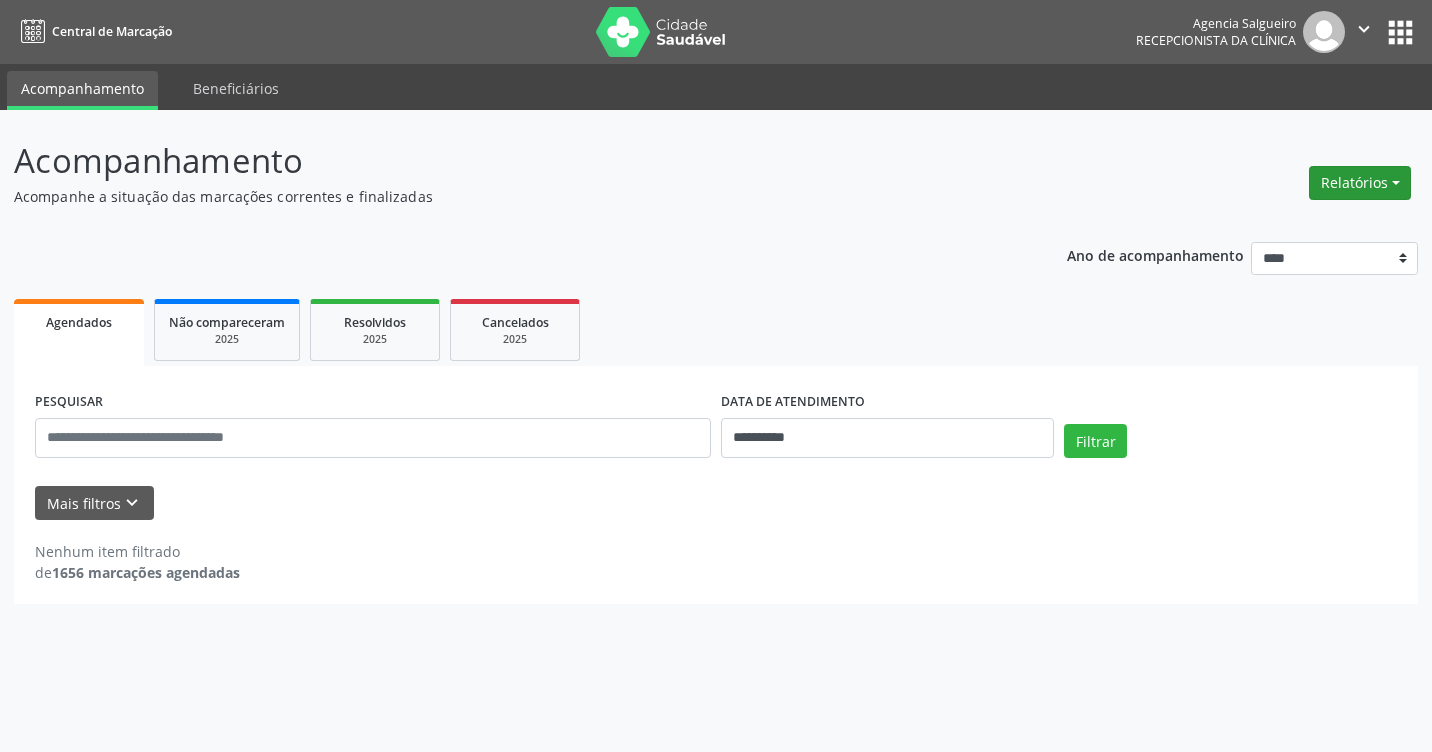 click on "Relatórios" at bounding box center [1360, 183] 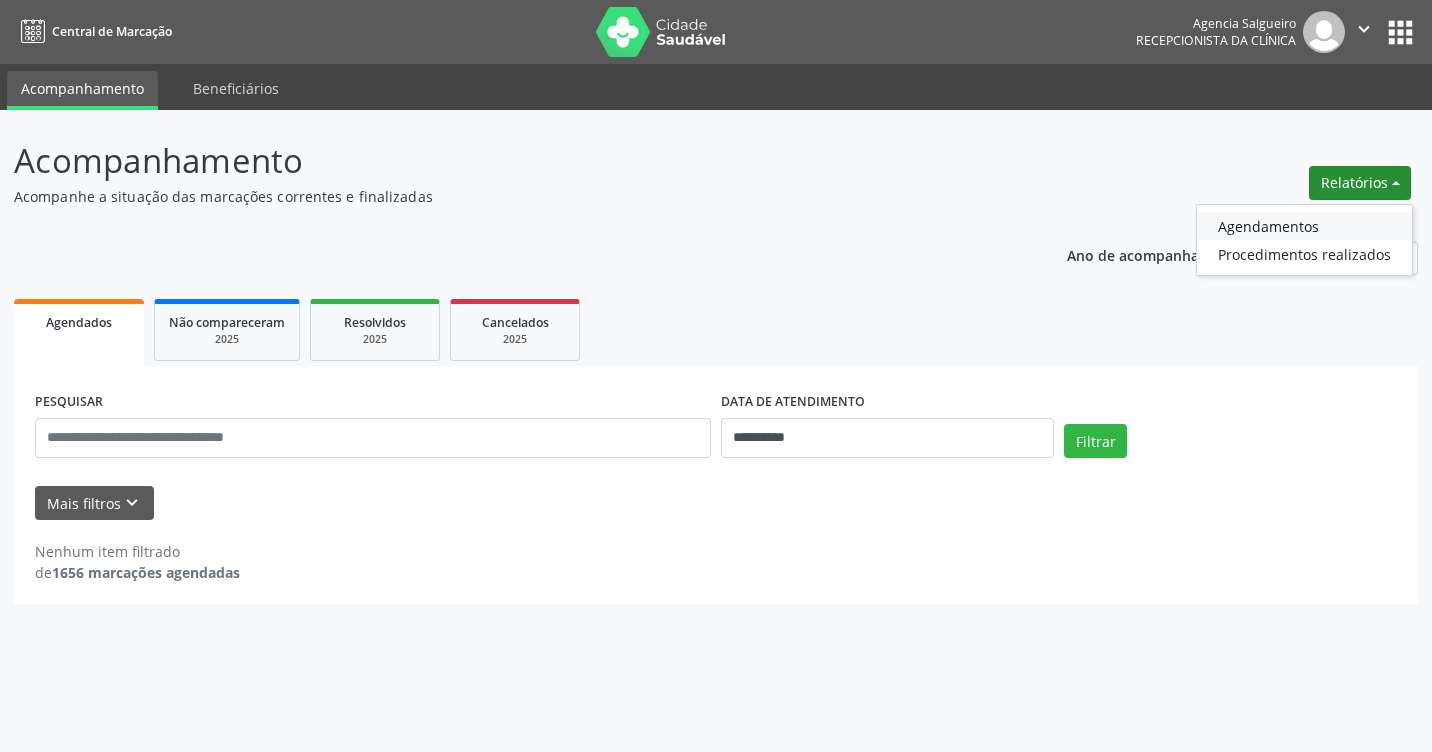 click on "Agendamentos" at bounding box center (1304, 226) 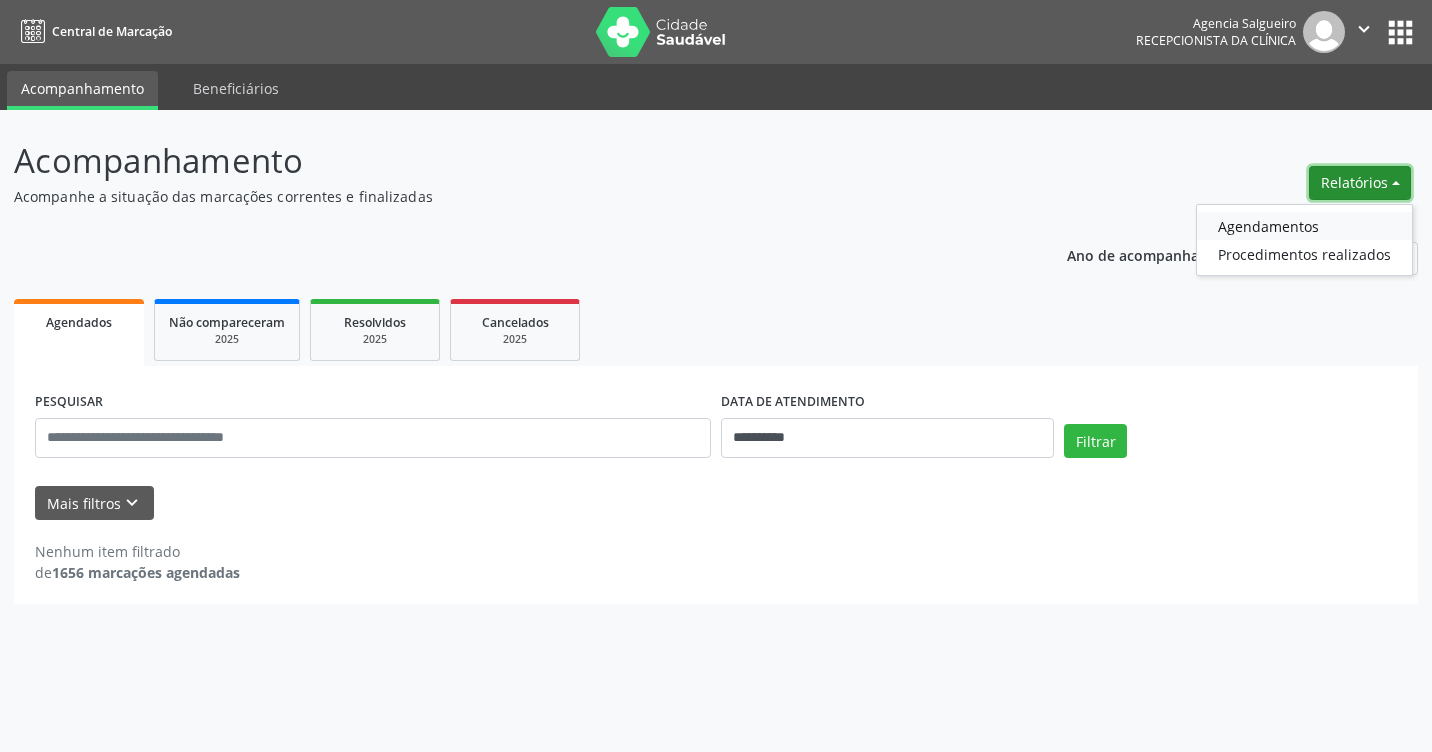 select on "*" 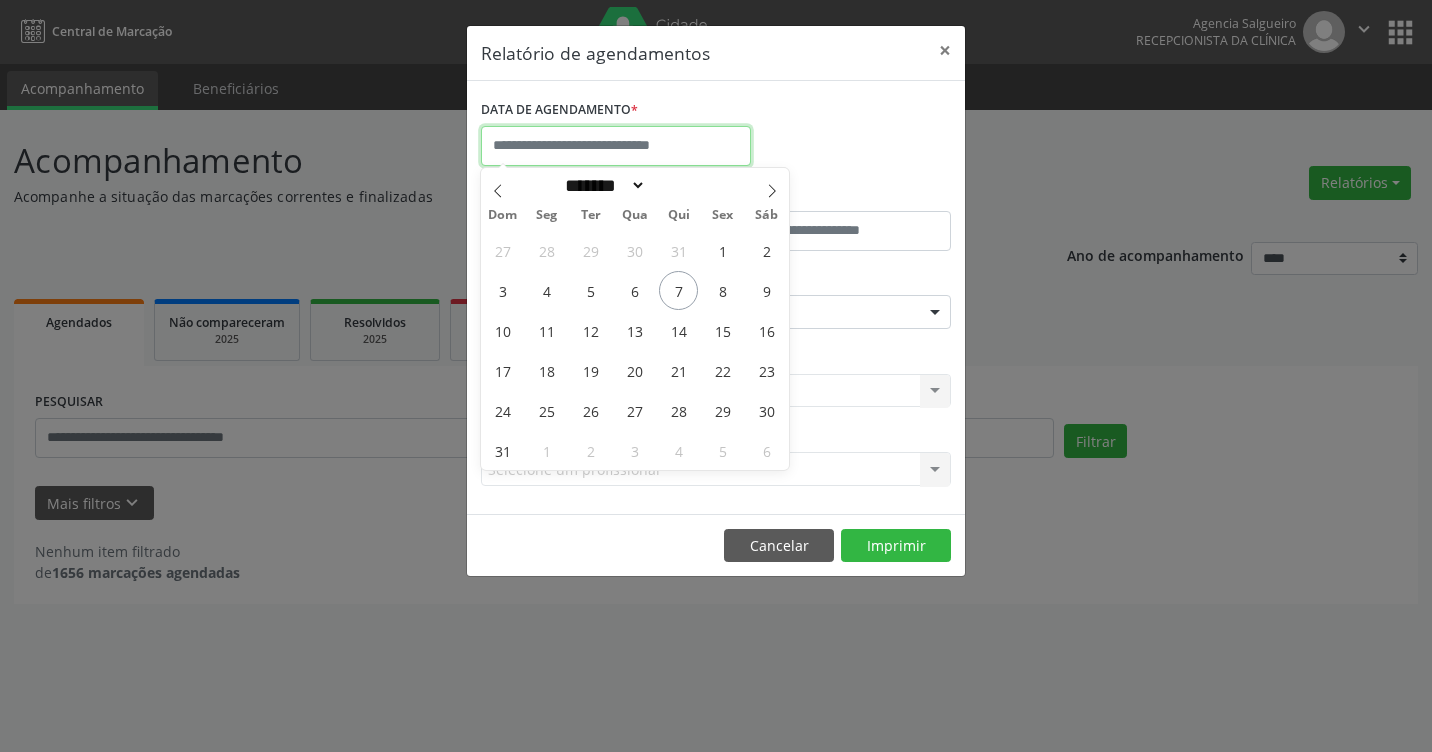 click at bounding box center [616, 146] 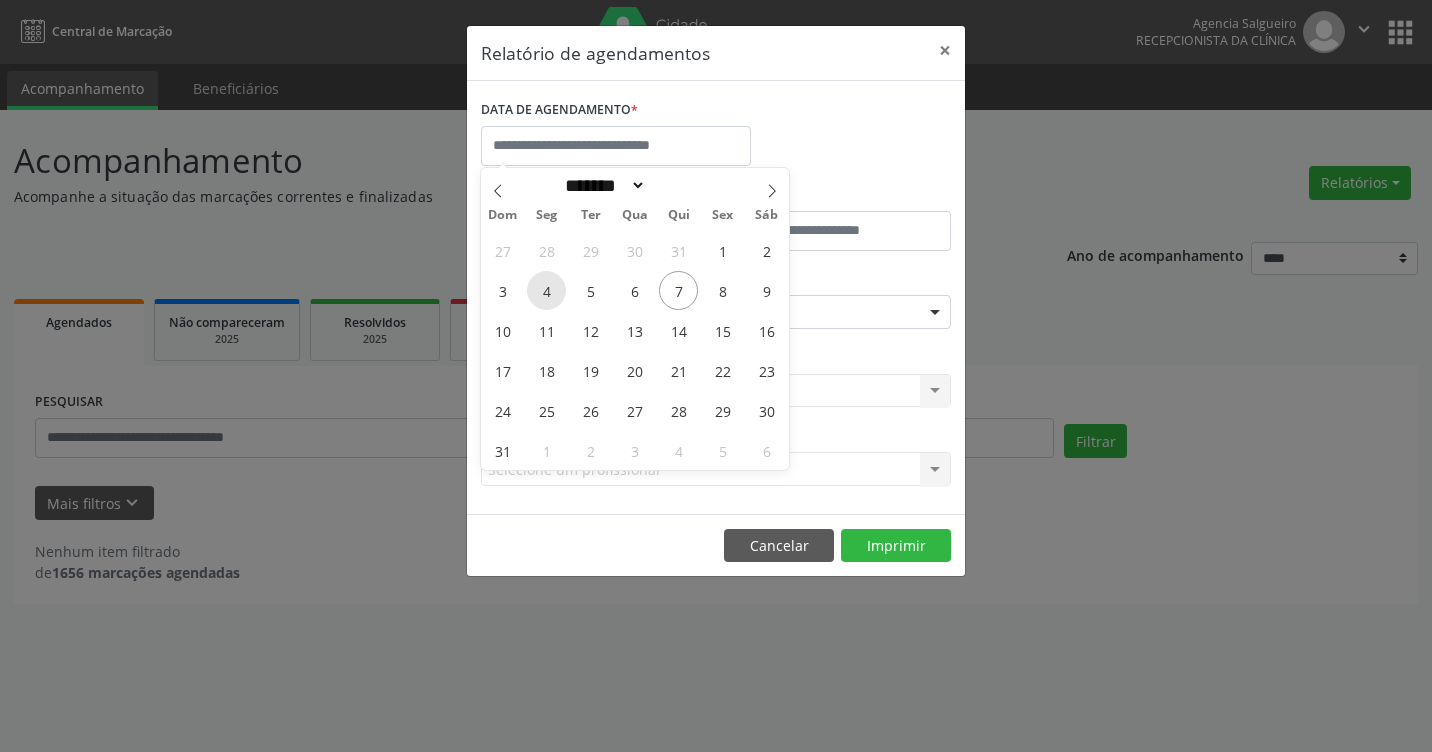 click on "4" at bounding box center (546, 290) 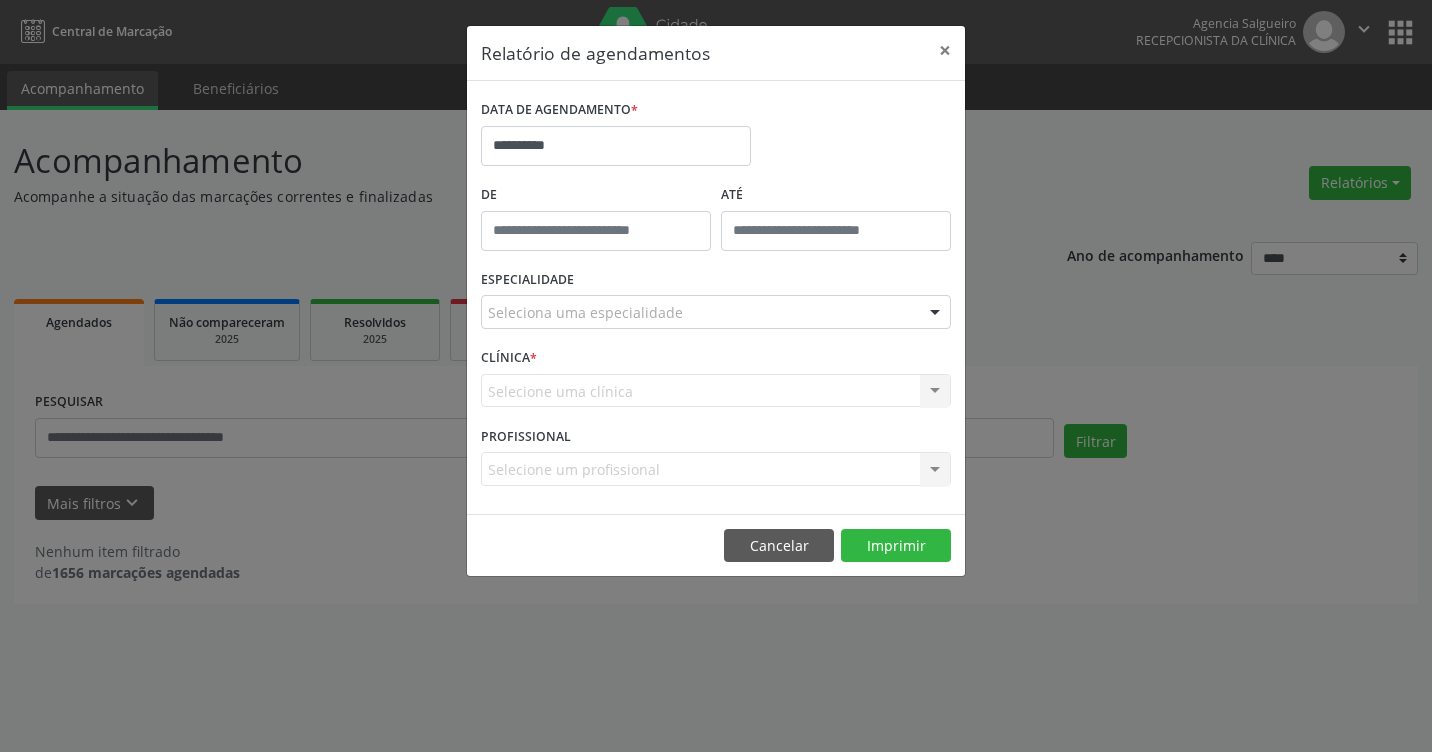 click at bounding box center [935, 313] 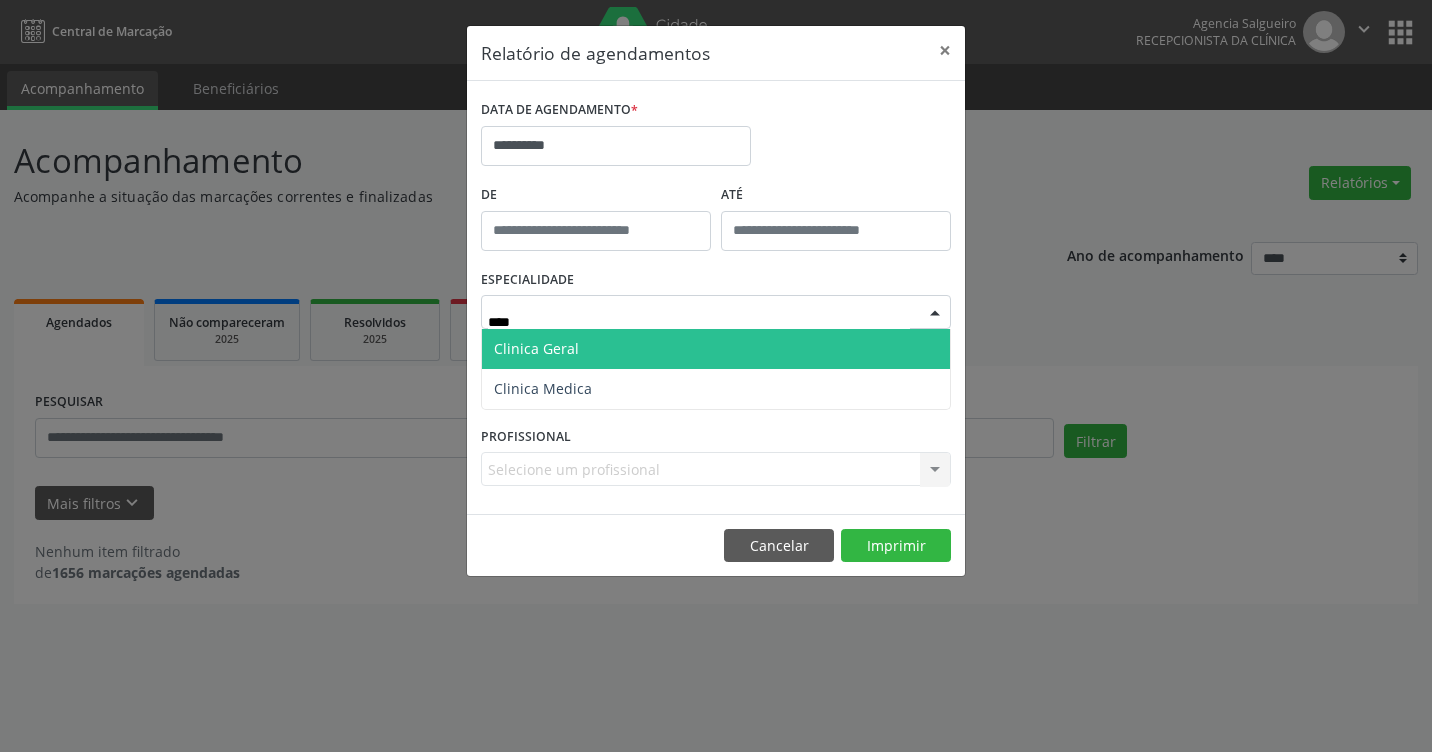 type on "*****" 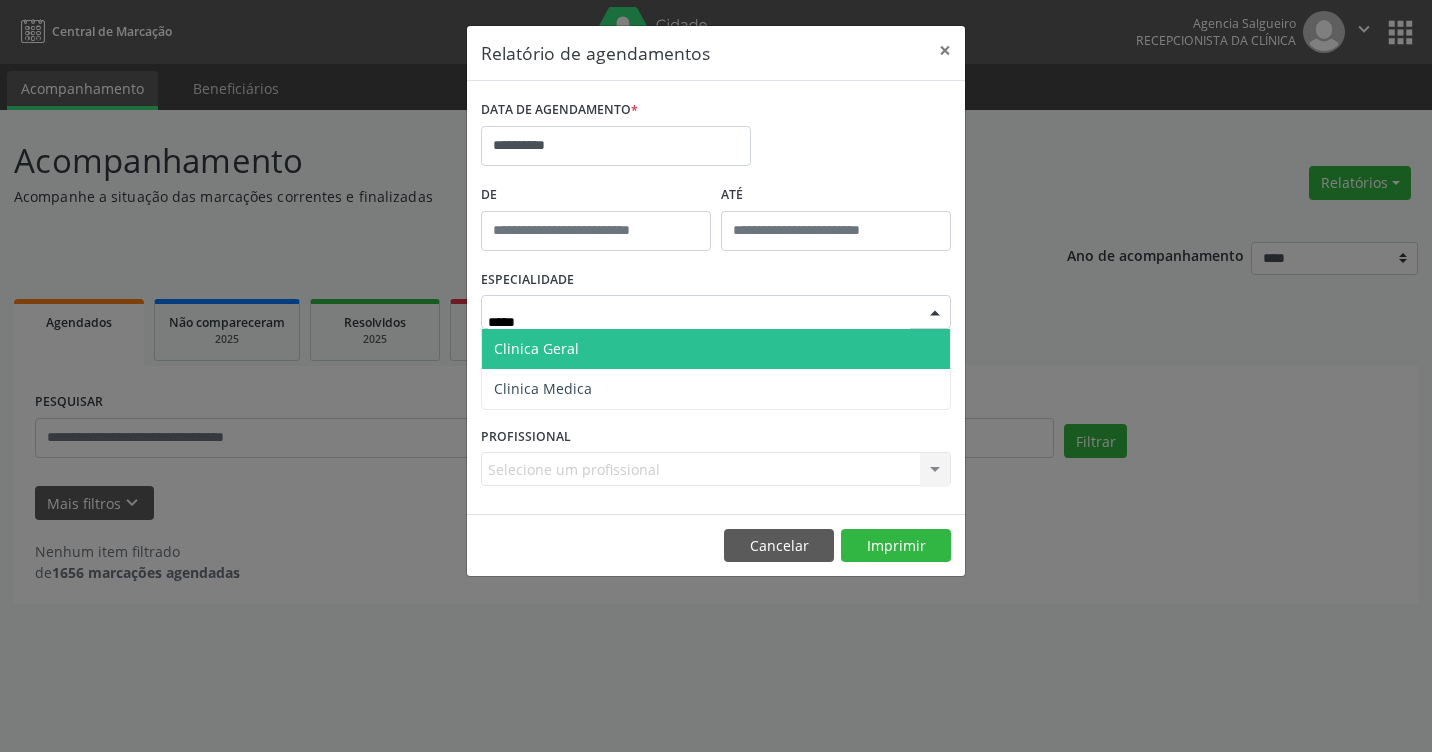 click on "Clinica Geral" at bounding box center [716, 349] 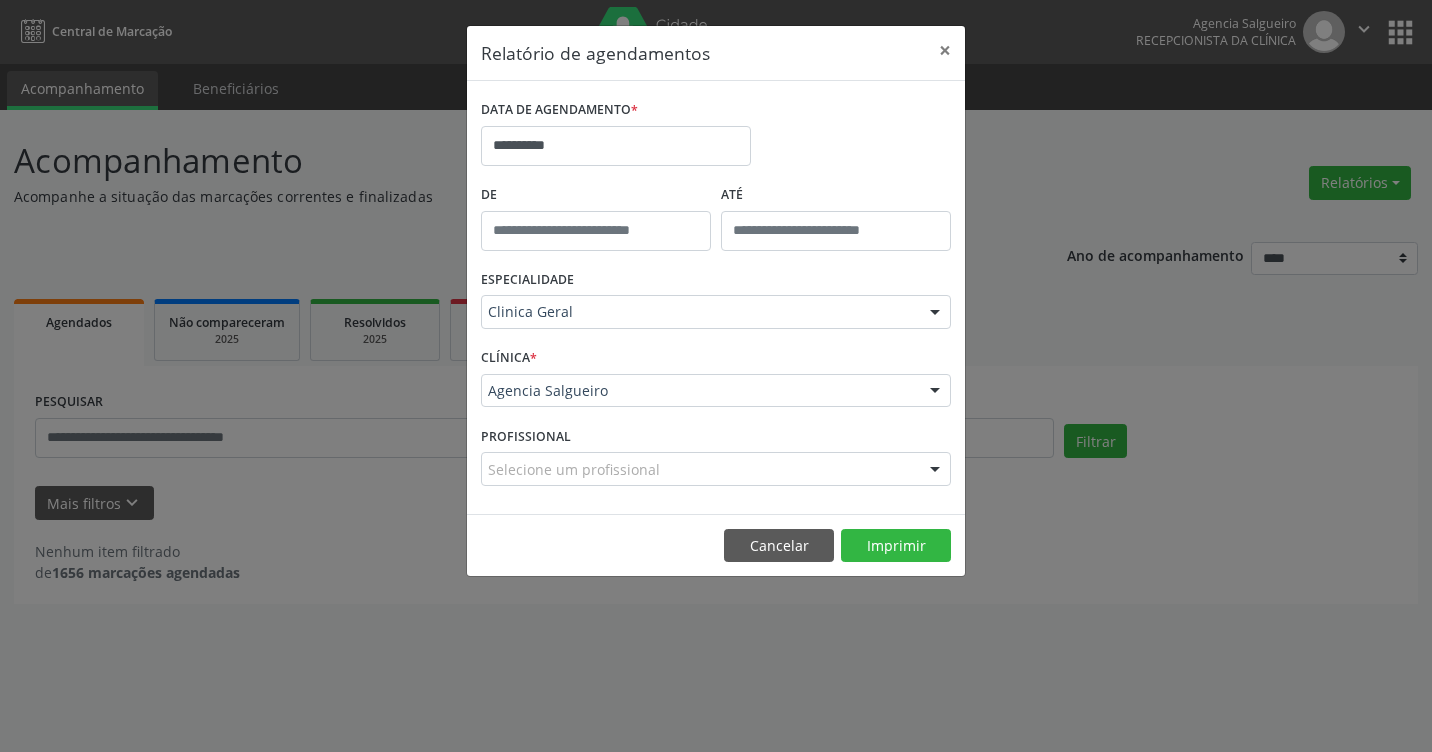 click at bounding box center [935, 392] 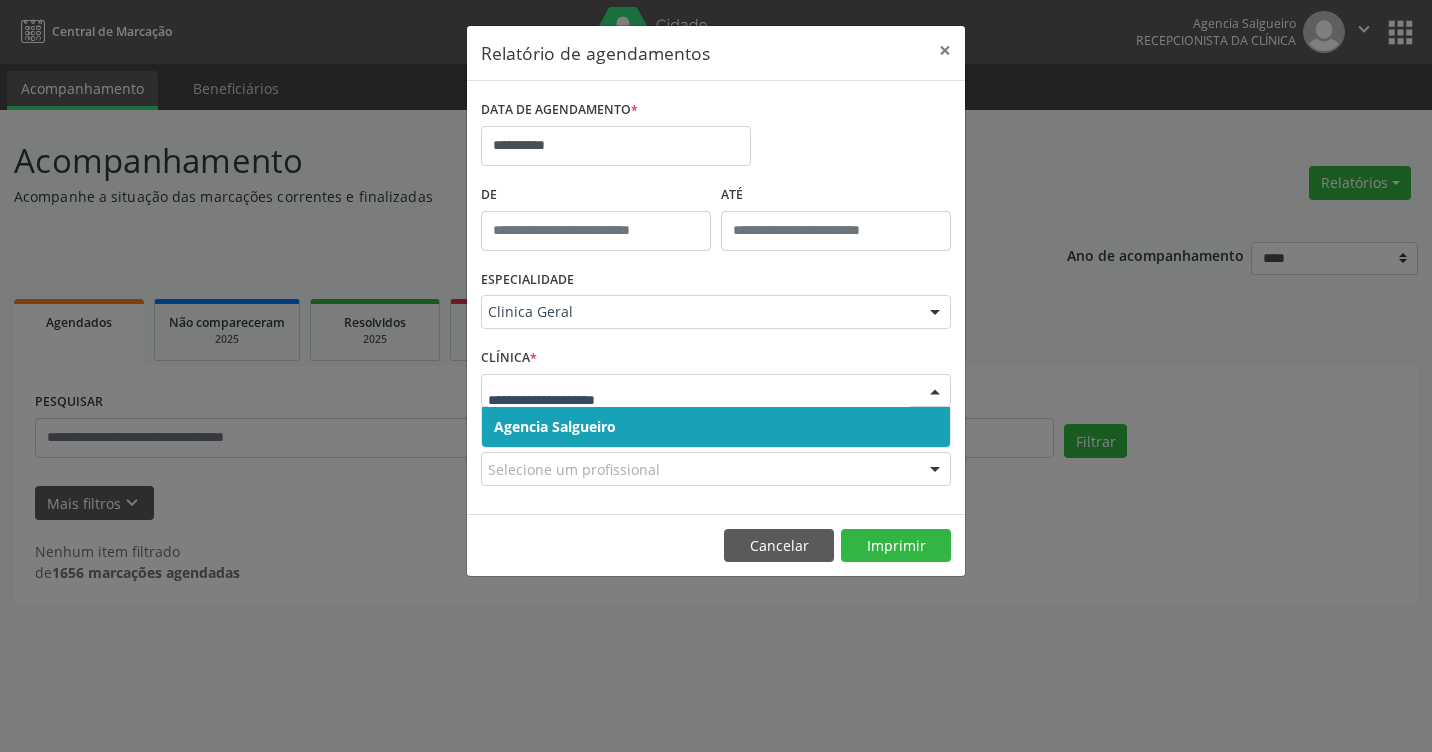 click on "Agencia Salgueiro" at bounding box center [716, 427] 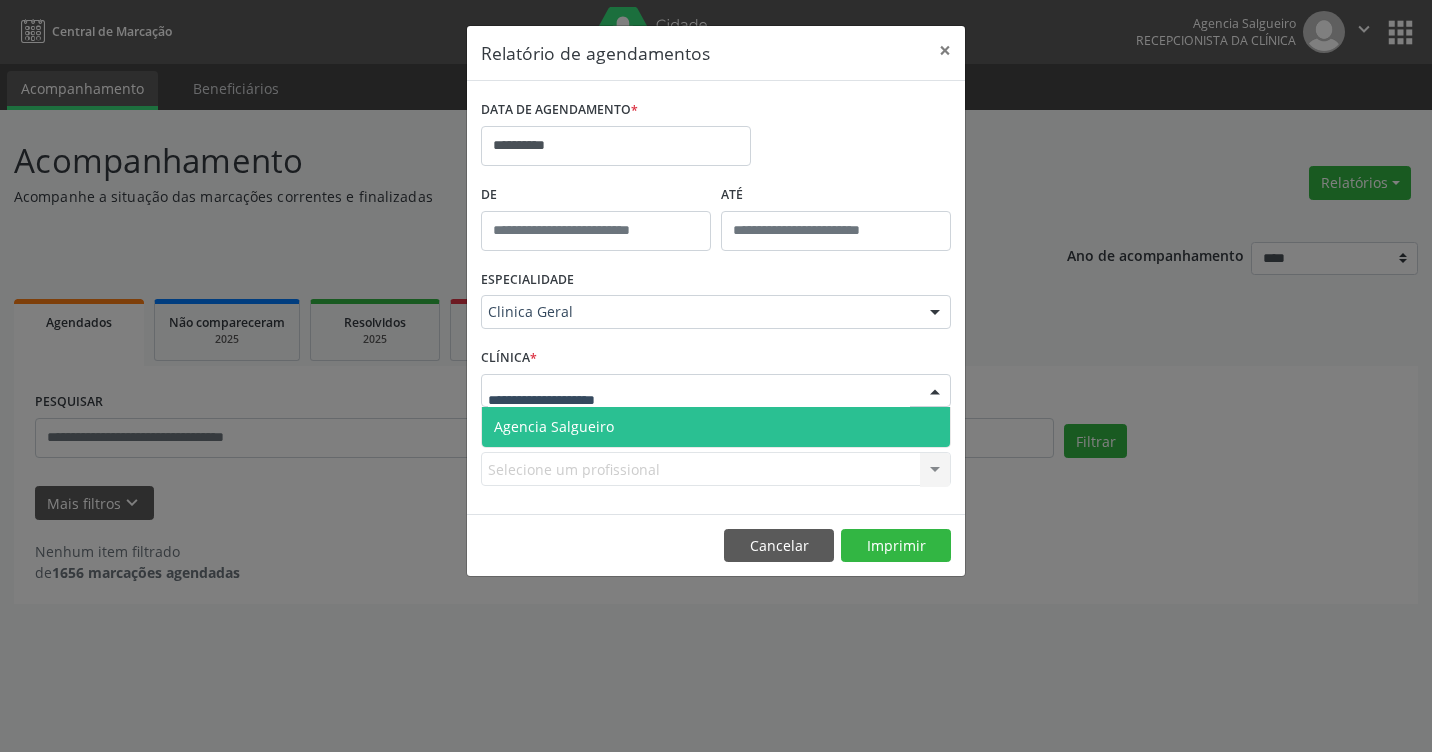 click at bounding box center [935, 392] 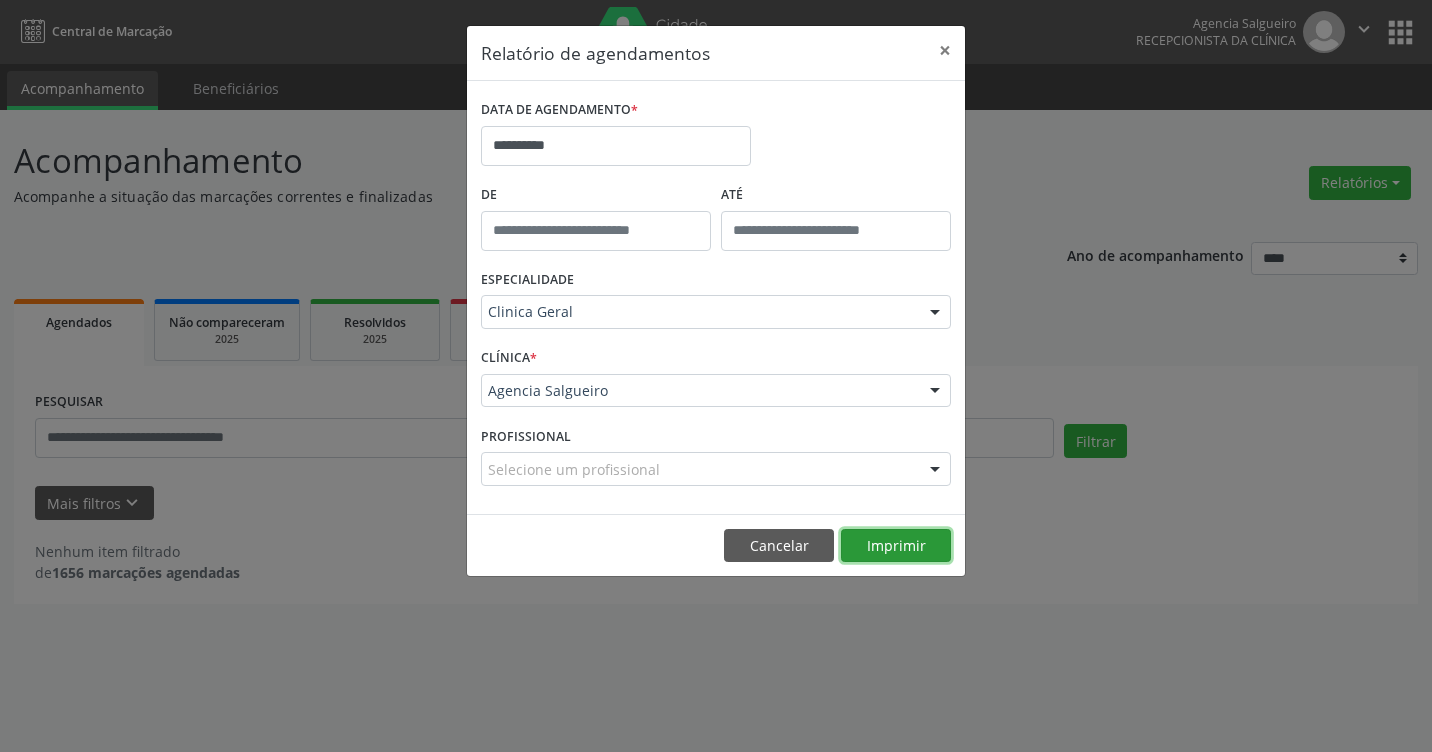 click on "Imprimir" at bounding box center [896, 546] 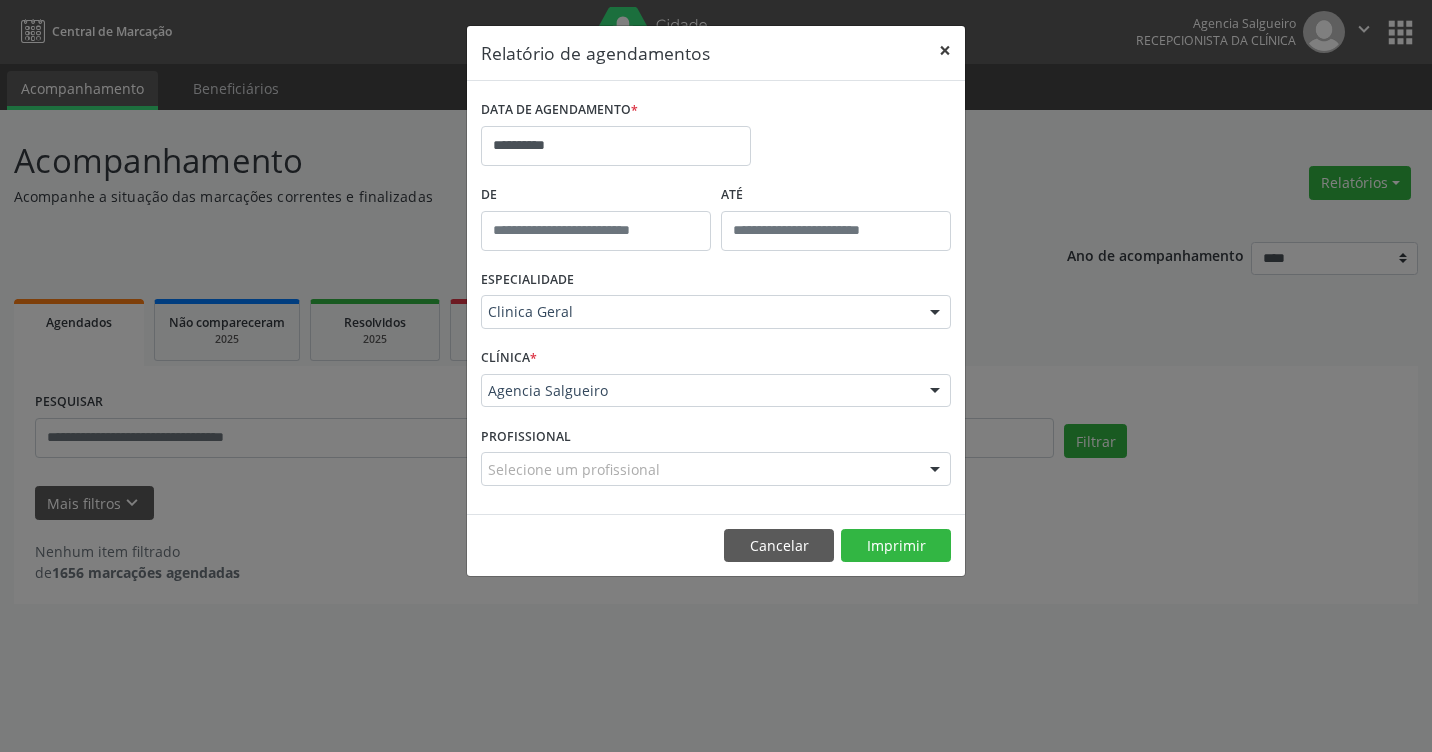 click on "×" at bounding box center [945, 50] 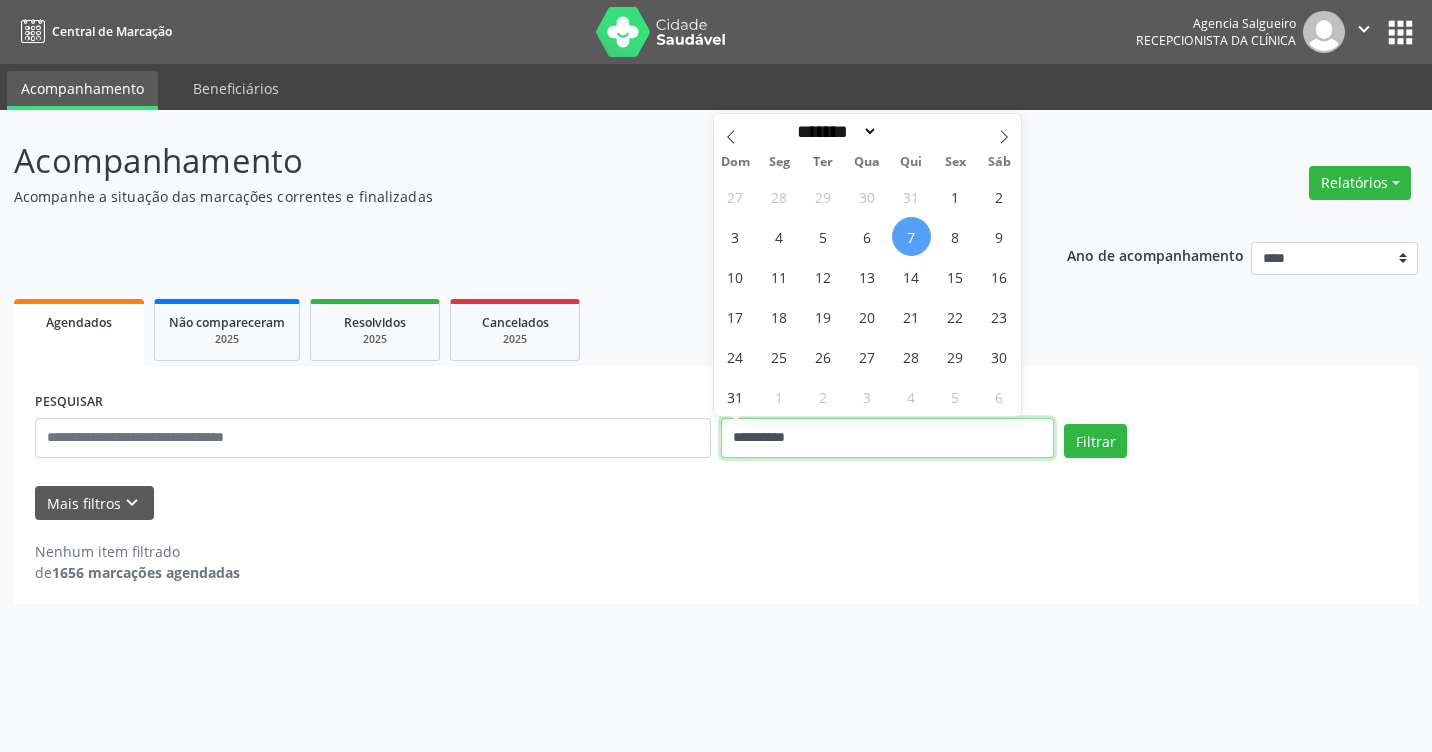 click on "**********" at bounding box center (887, 438) 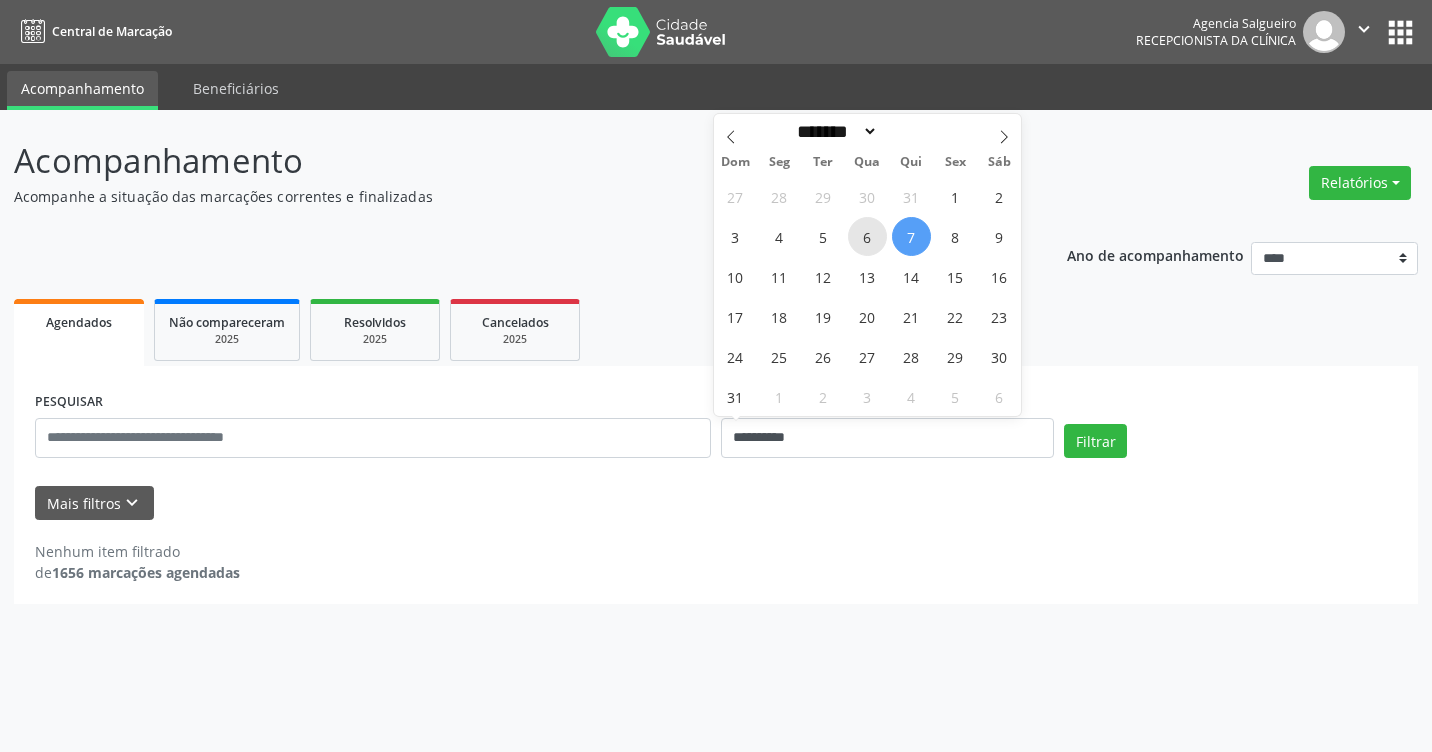 click on "6" at bounding box center [867, 236] 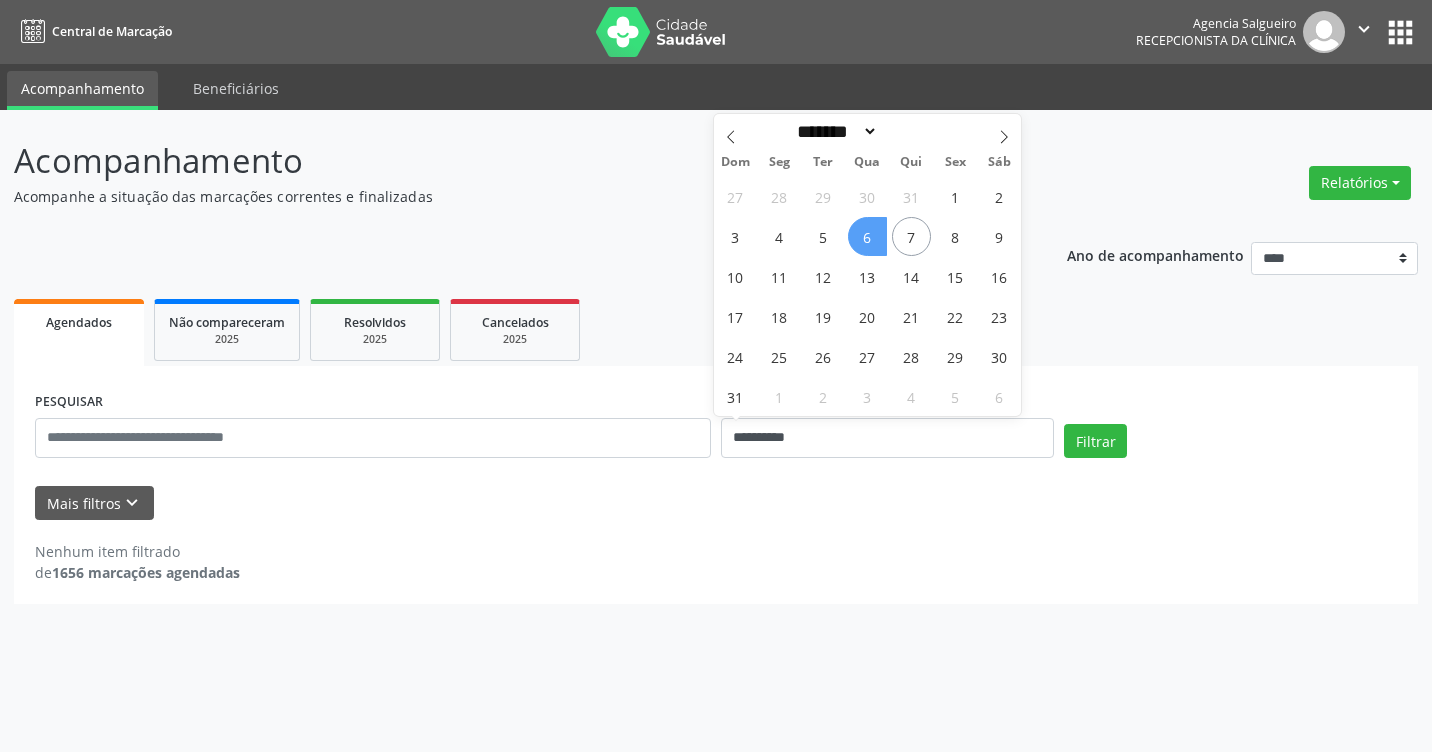 click on "6" at bounding box center [867, 236] 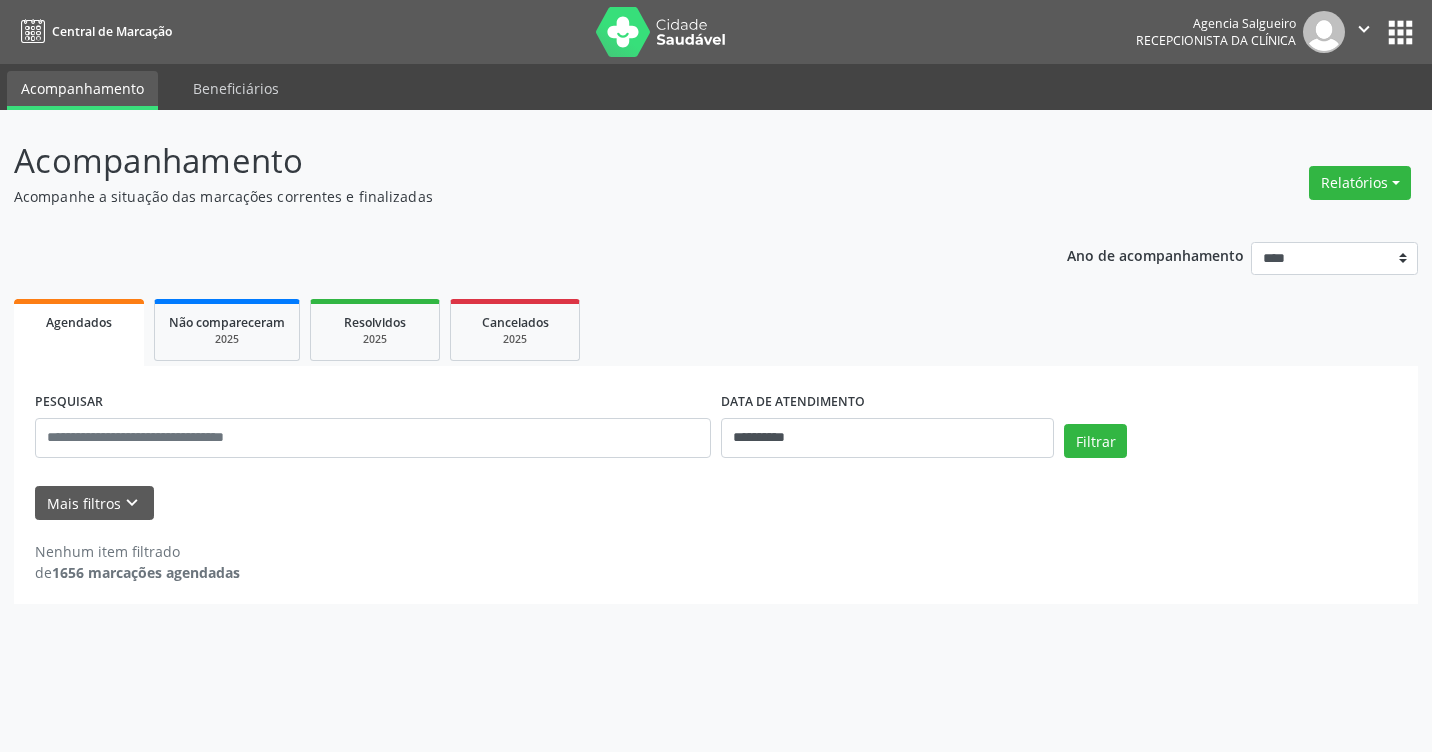 click on "**********" at bounding box center (716, 416) 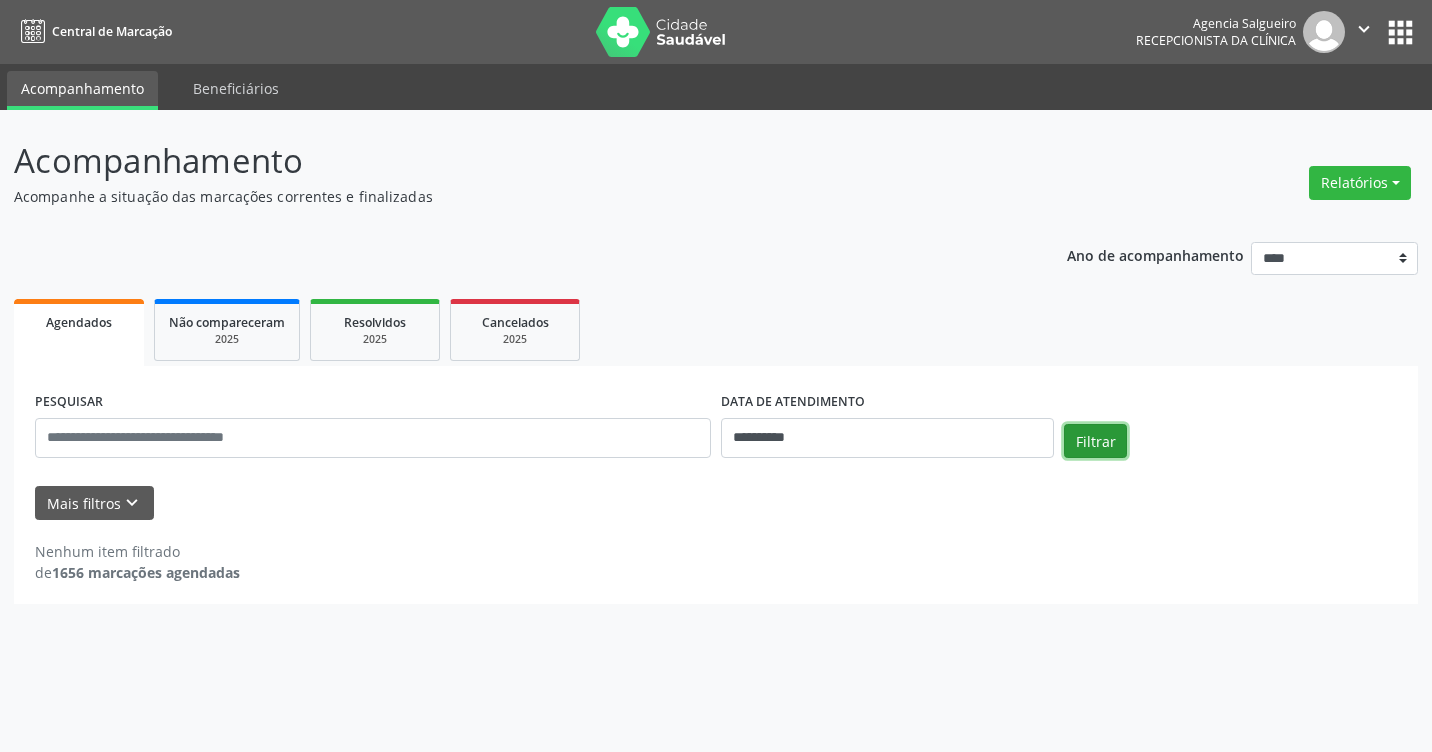 click on "Filtrar" at bounding box center (1095, 441) 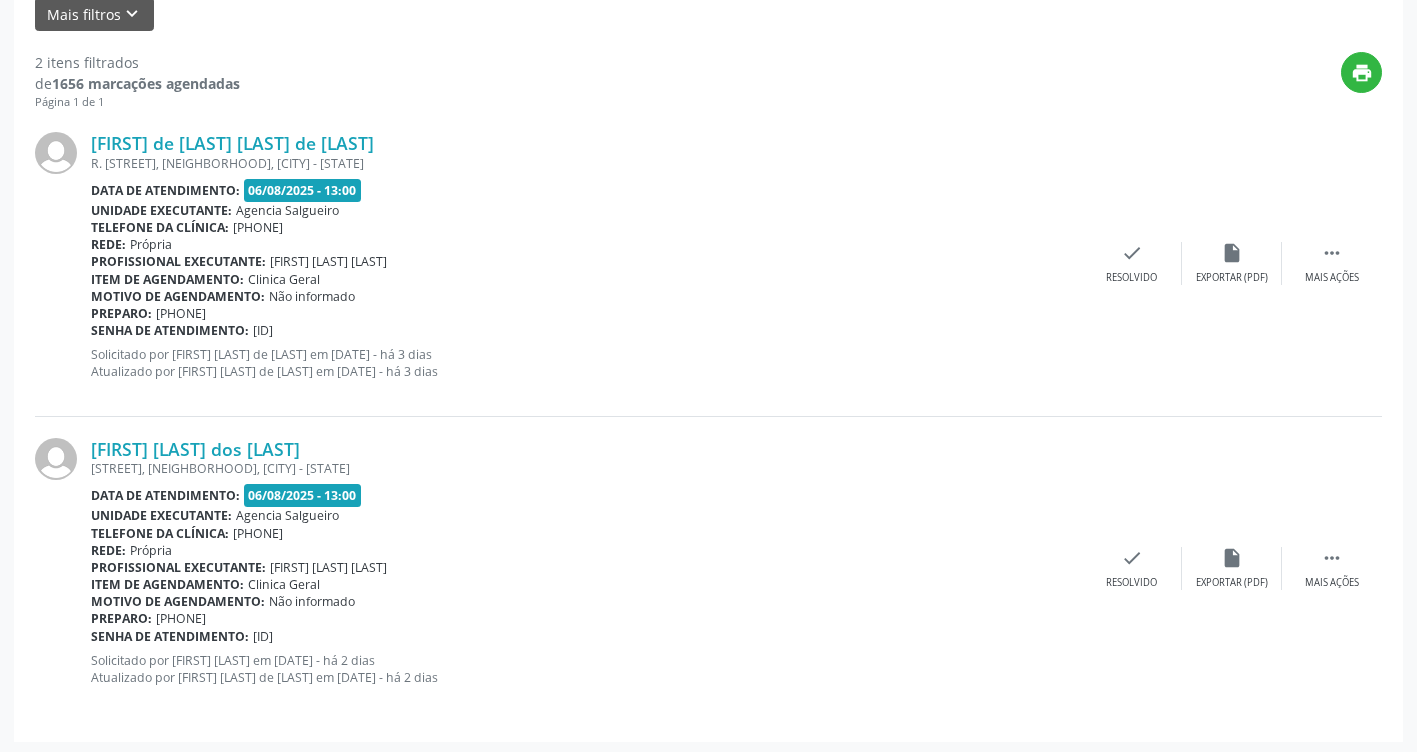 scroll, scrollTop: 493, scrollLeft: 0, axis: vertical 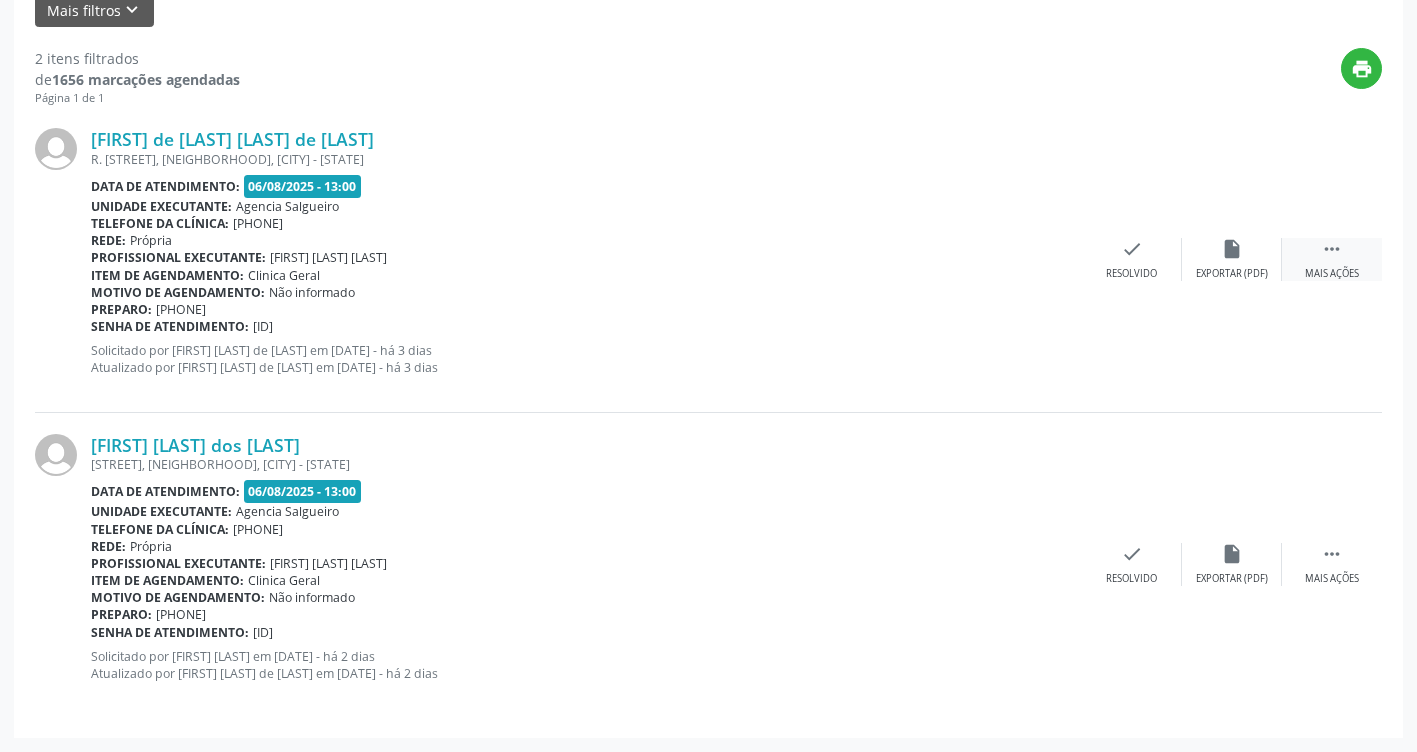 click on "
Mais ações" at bounding box center [1332, 259] 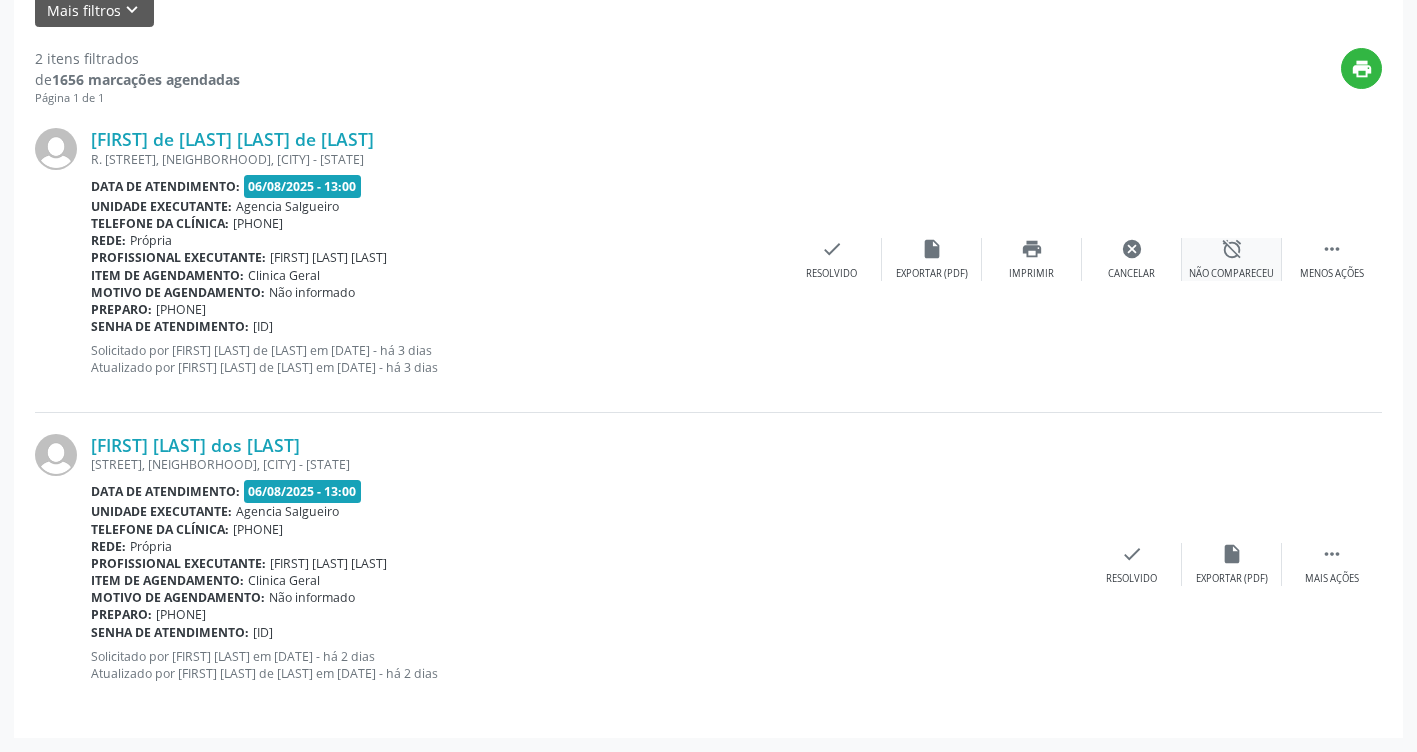 click on "alarm_off
Não compareceu" at bounding box center (1232, 259) 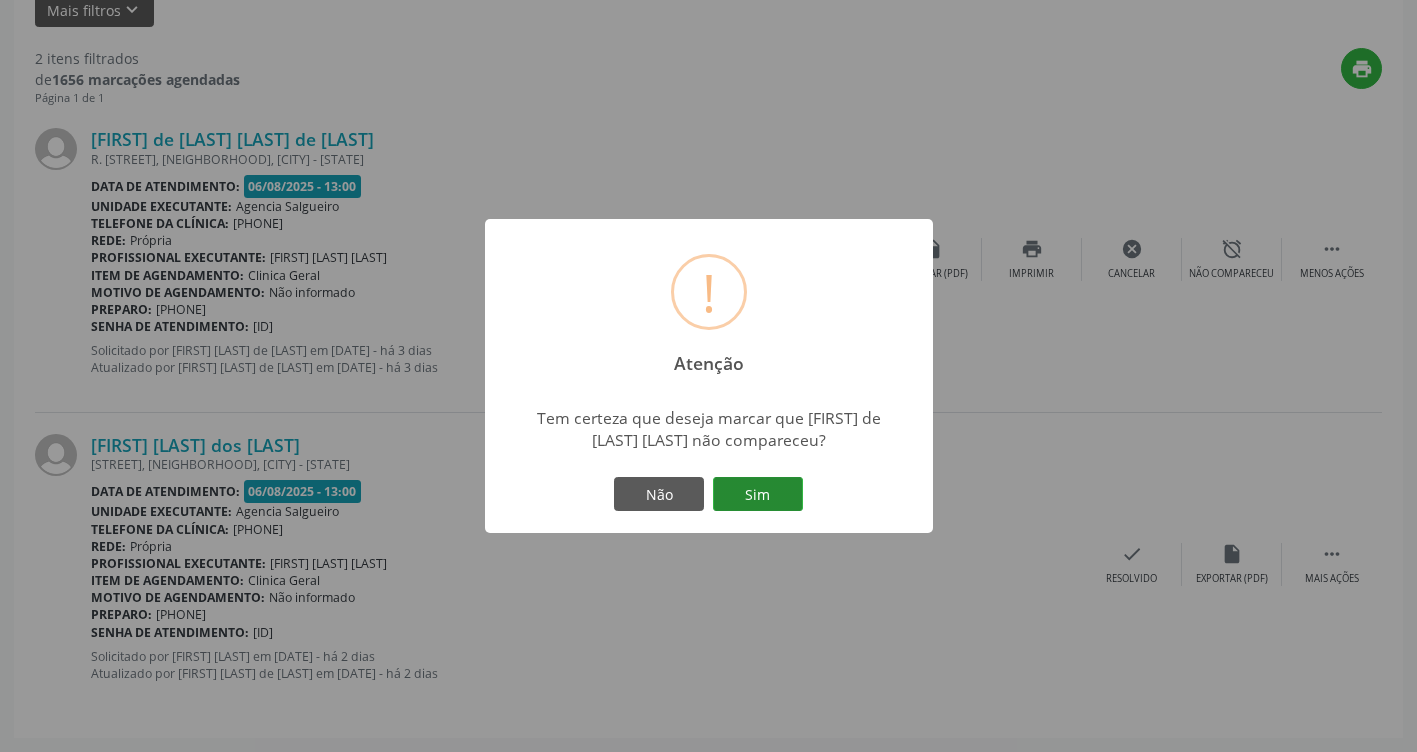 click on "Sim" at bounding box center (758, 494) 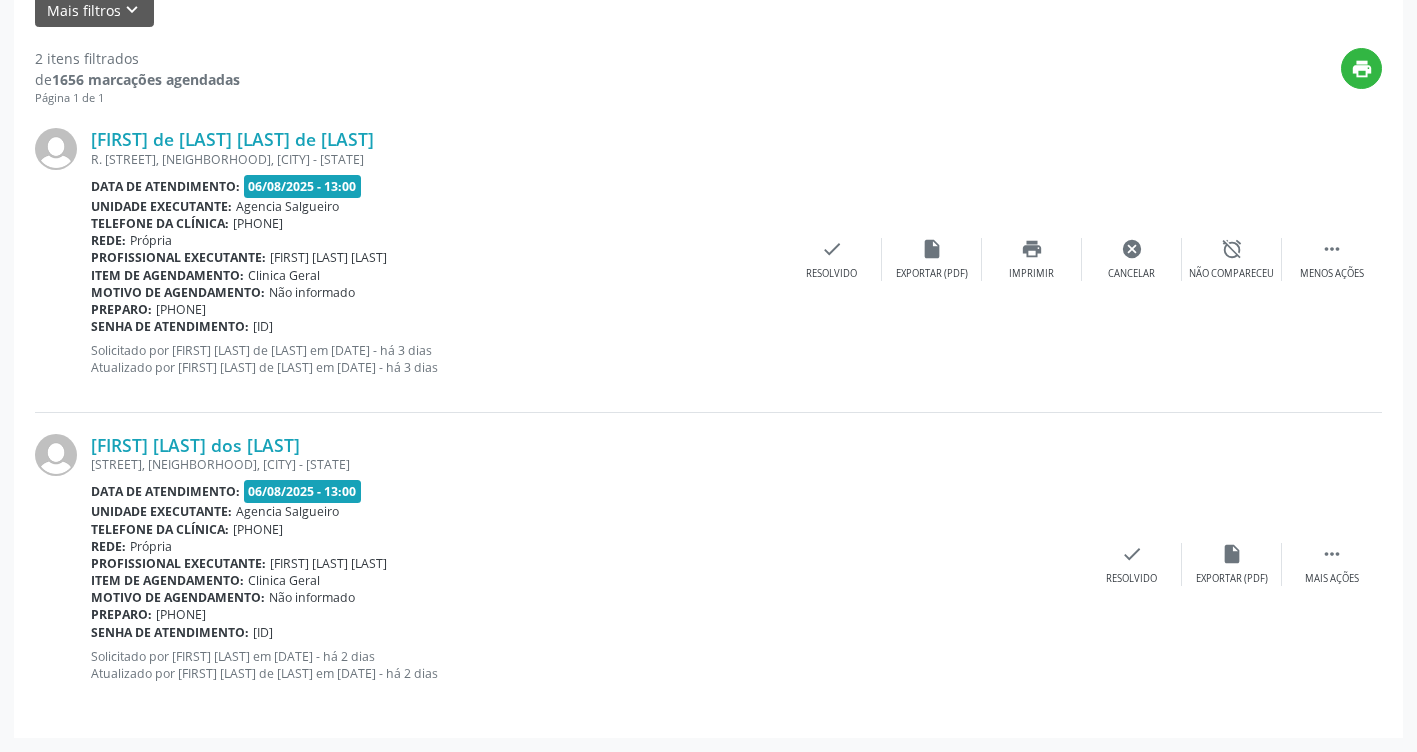 scroll, scrollTop: 0, scrollLeft: 0, axis: both 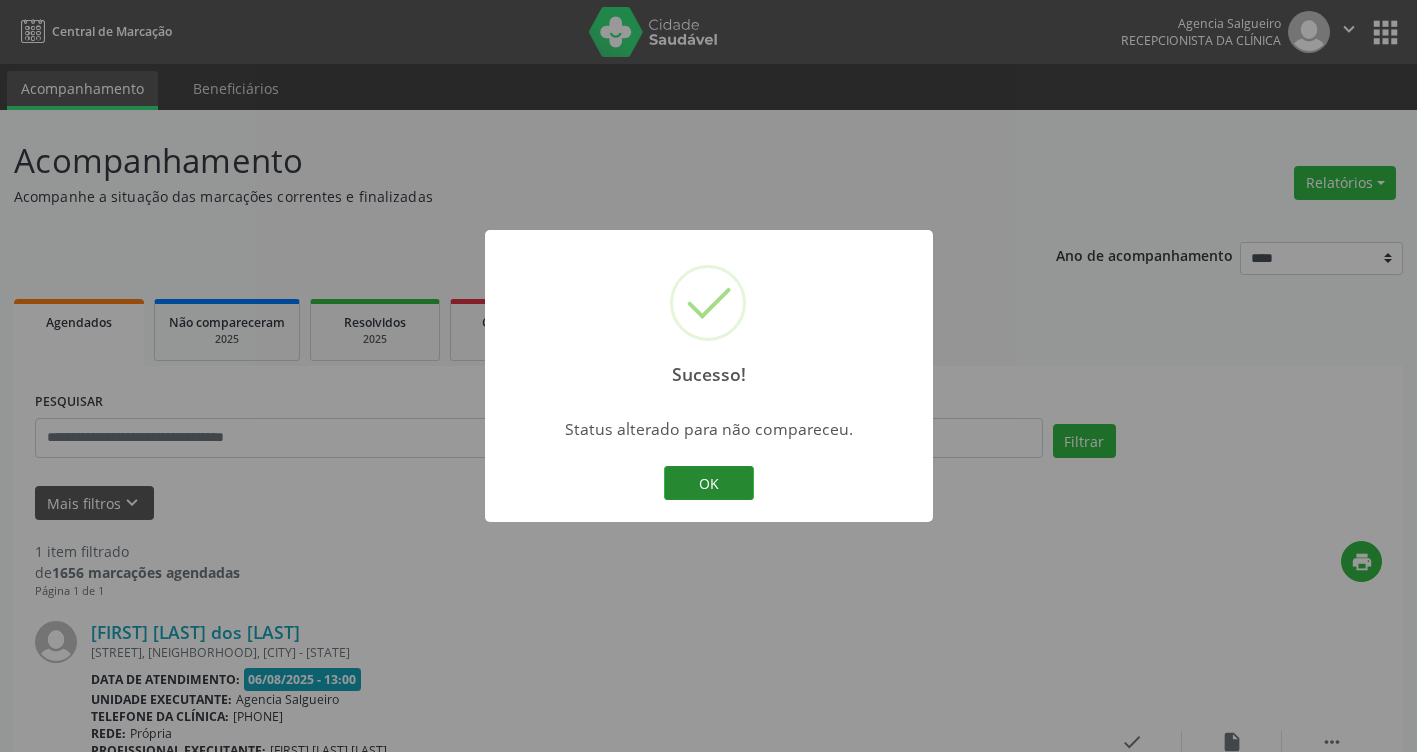 click on "OK" at bounding box center (709, 483) 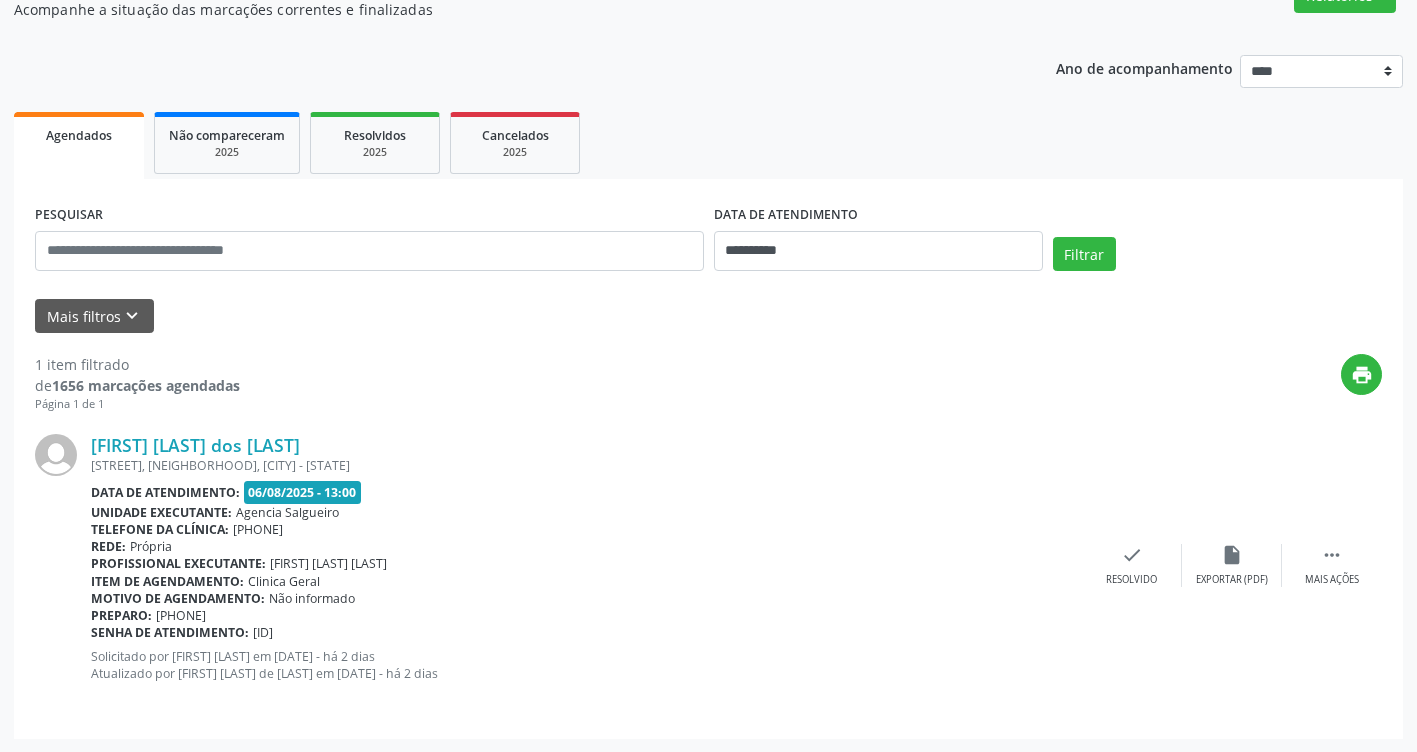 scroll, scrollTop: 188, scrollLeft: 0, axis: vertical 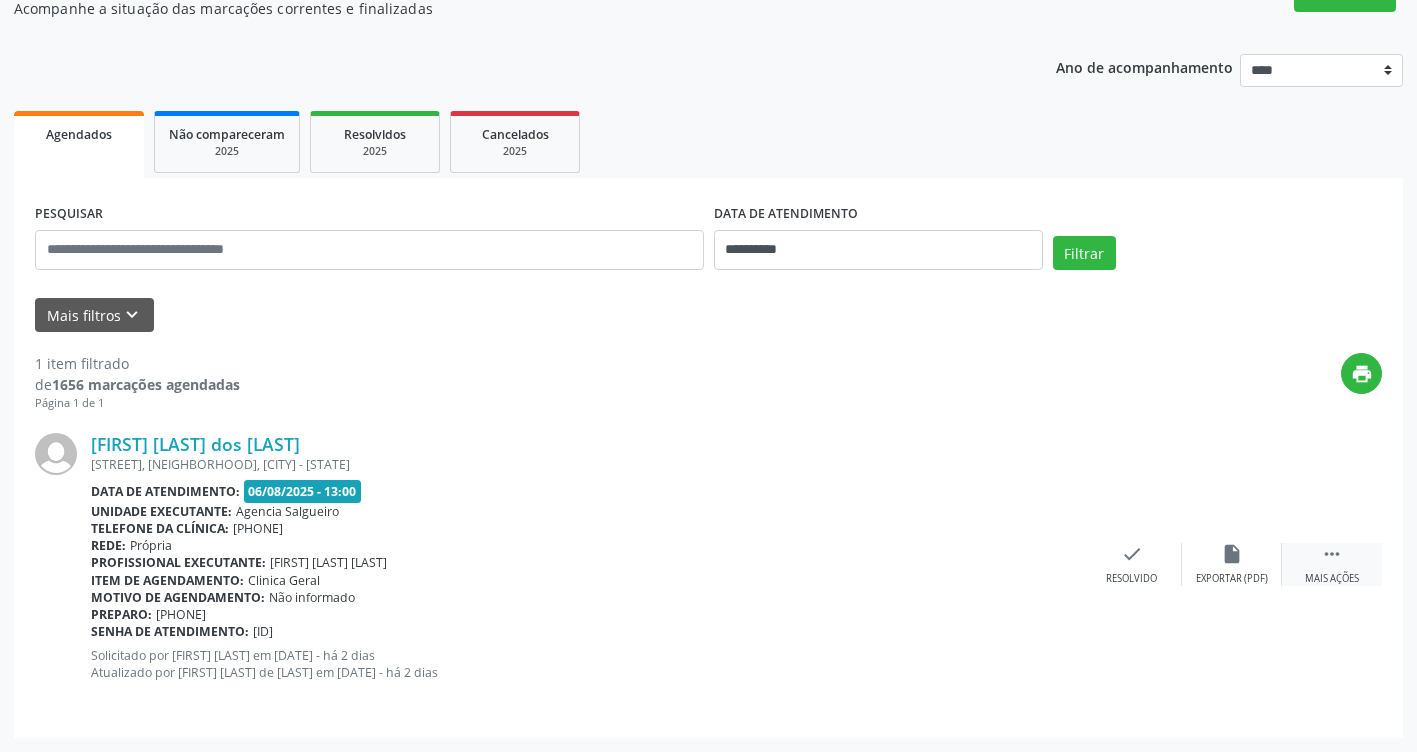 click on "" at bounding box center [1332, 554] 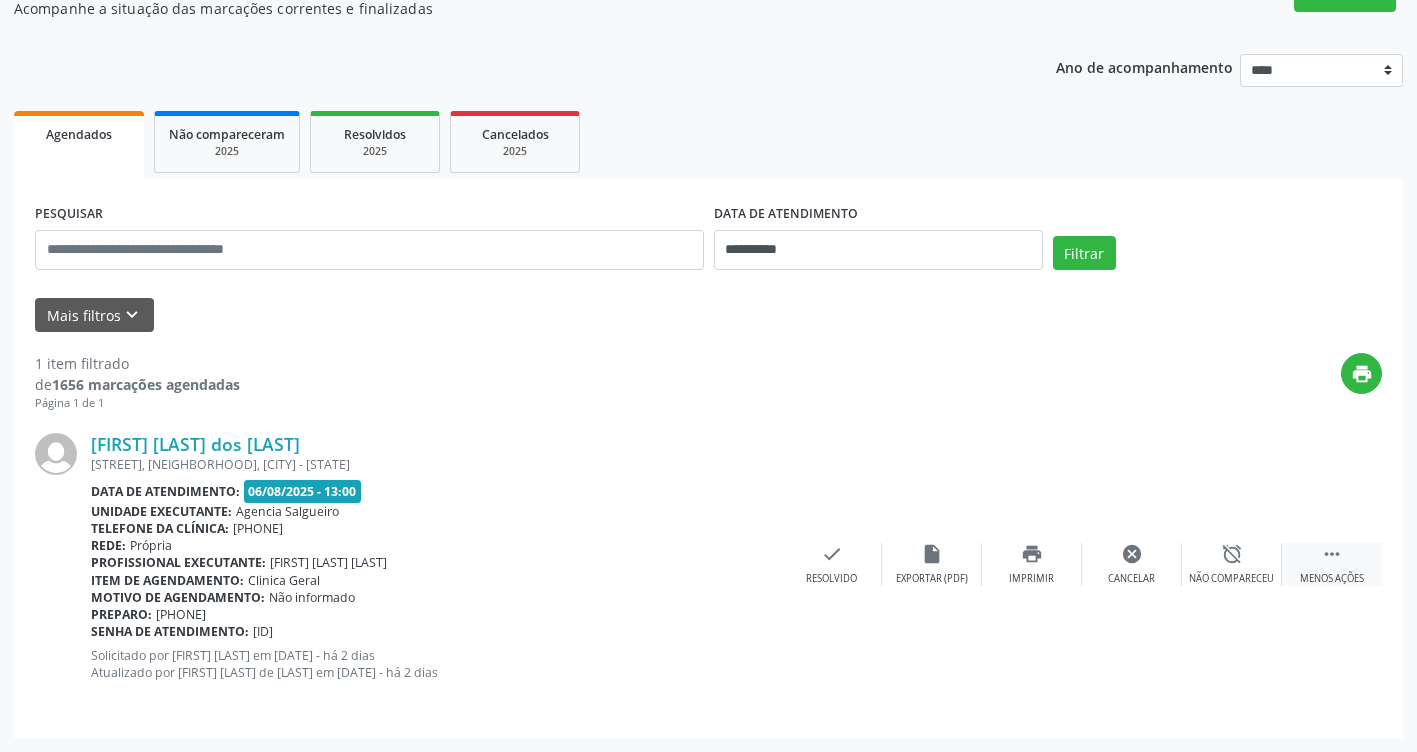 click on "
Menos ações" at bounding box center [1332, 564] 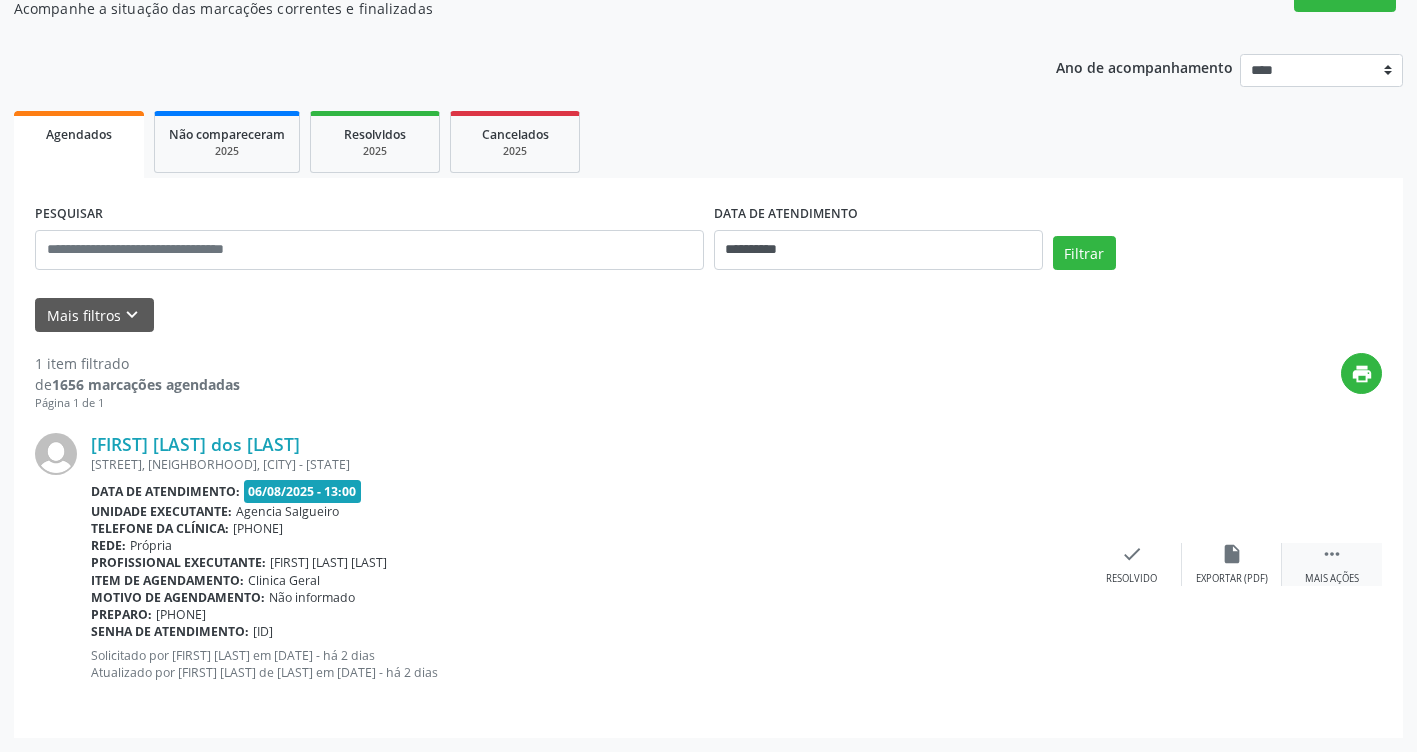 click on "
Mais ações" at bounding box center (1332, 564) 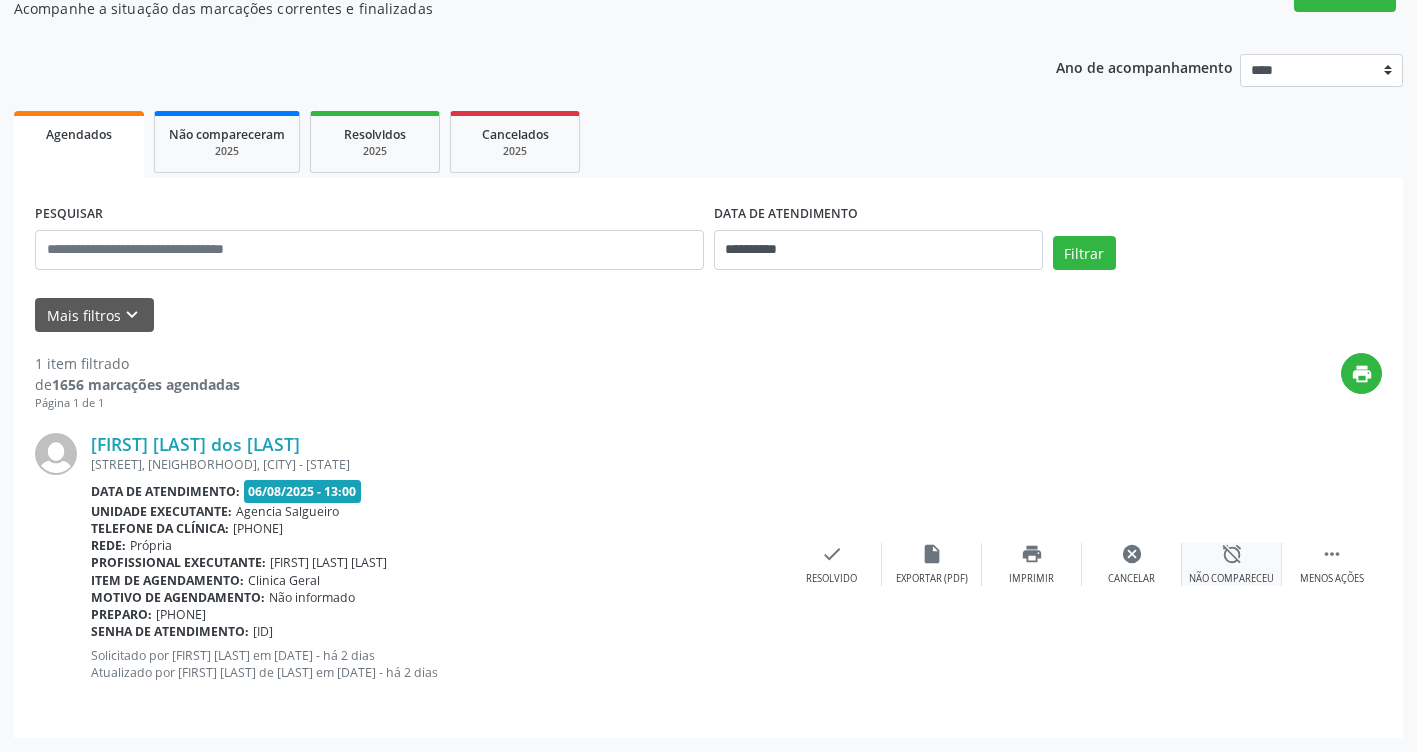 click on "alarm_off
Não compareceu" at bounding box center [1232, 564] 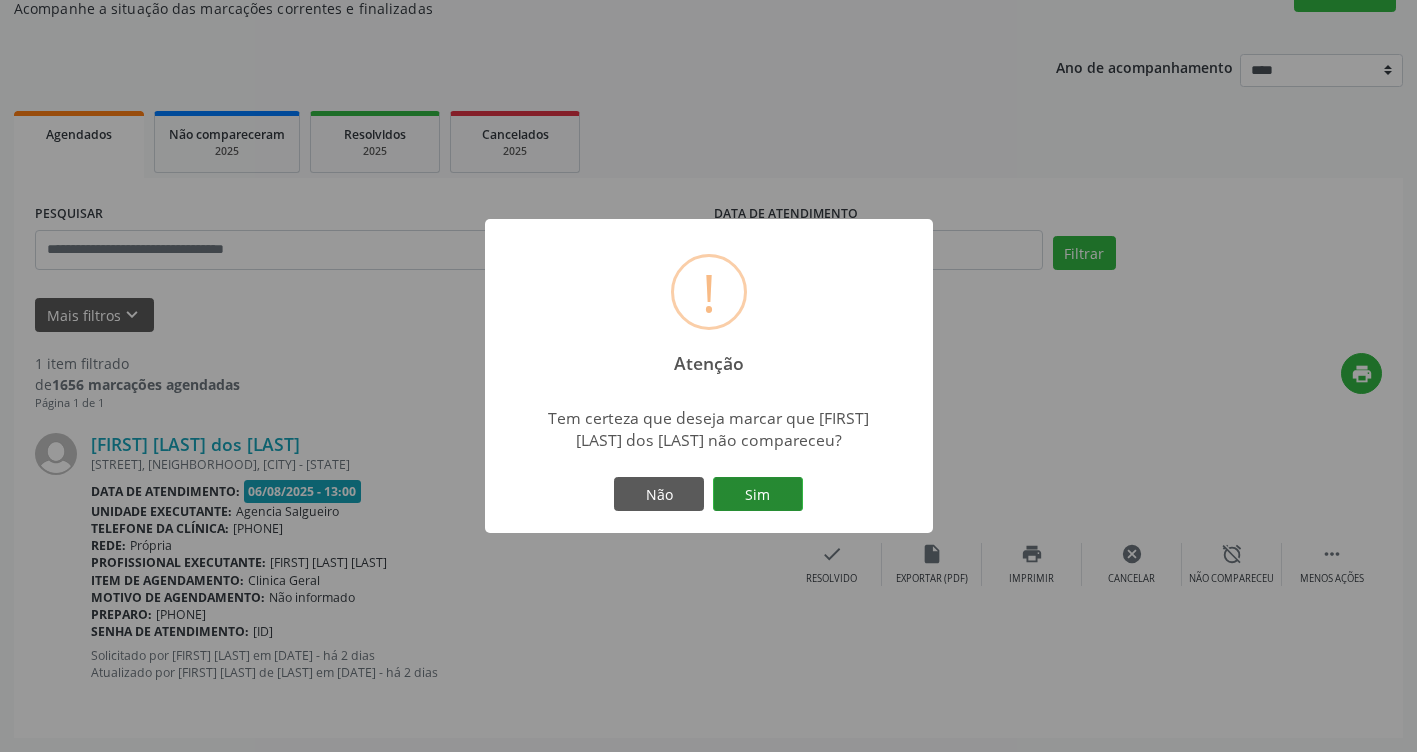 click on "Sim" at bounding box center (758, 494) 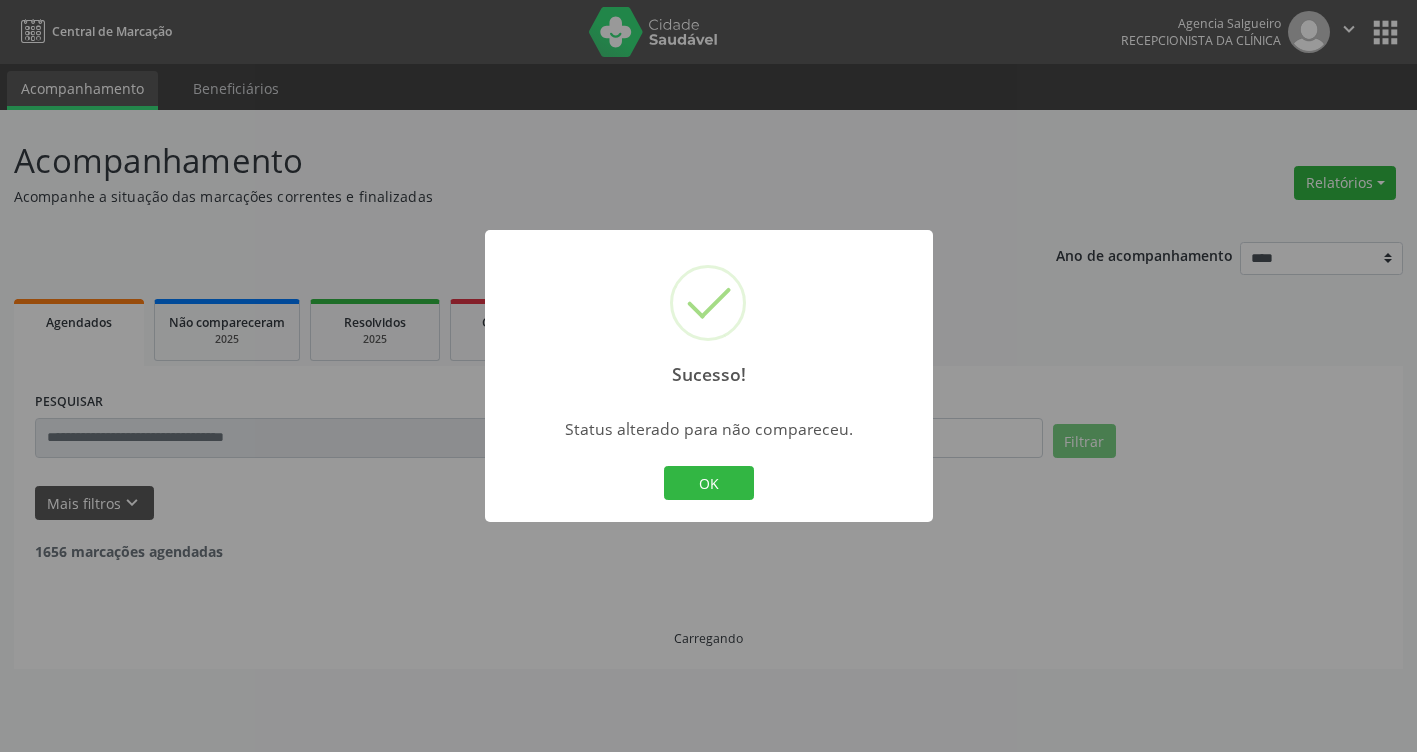 scroll, scrollTop: 0, scrollLeft: 0, axis: both 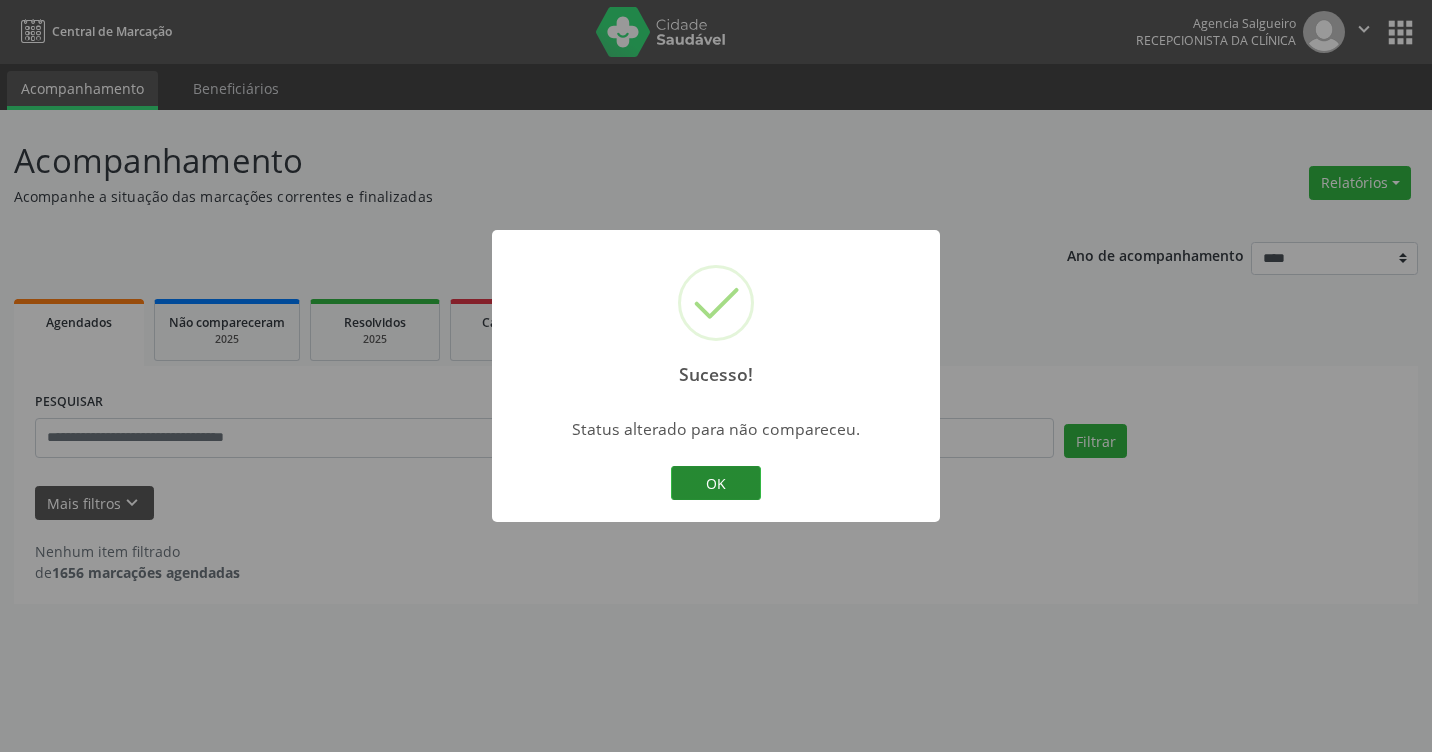click on "OK" at bounding box center [716, 483] 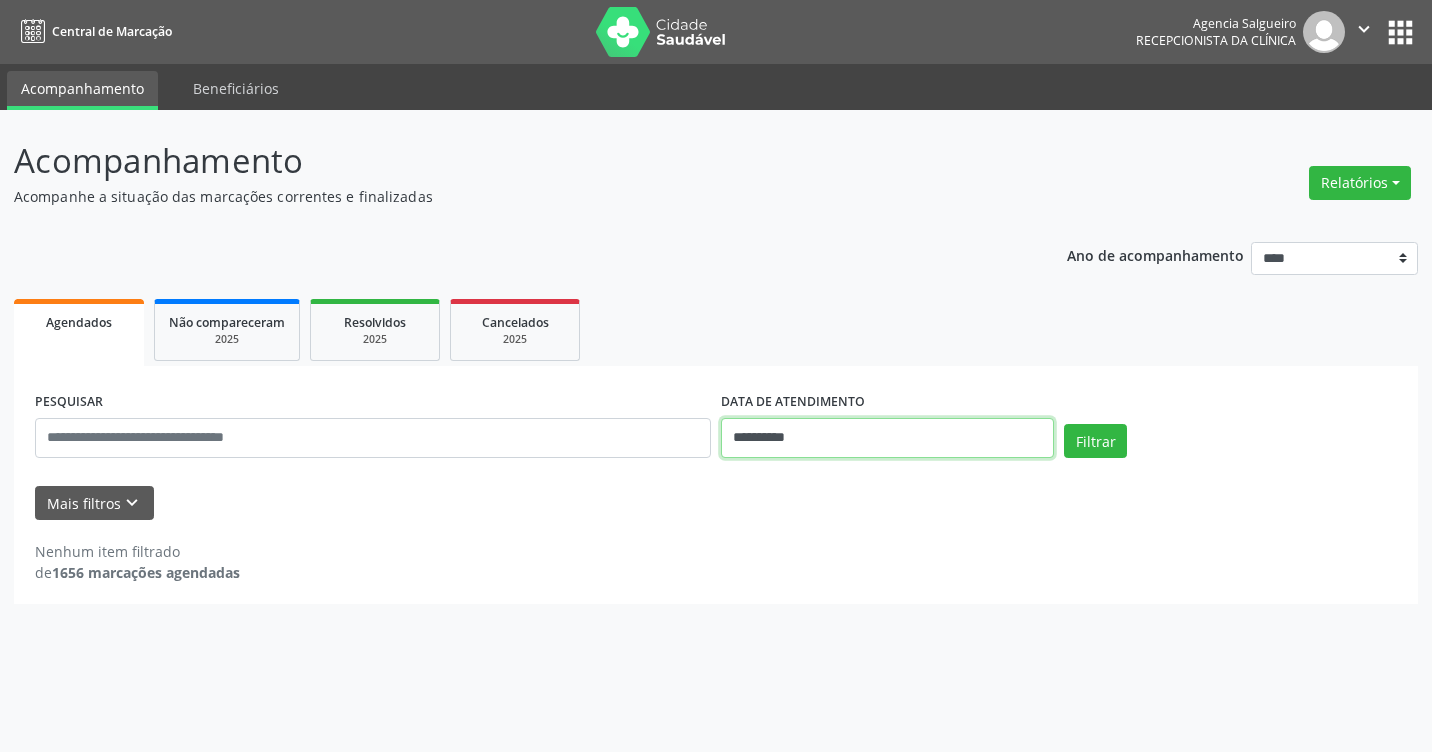 click on "**********" at bounding box center [887, 438] 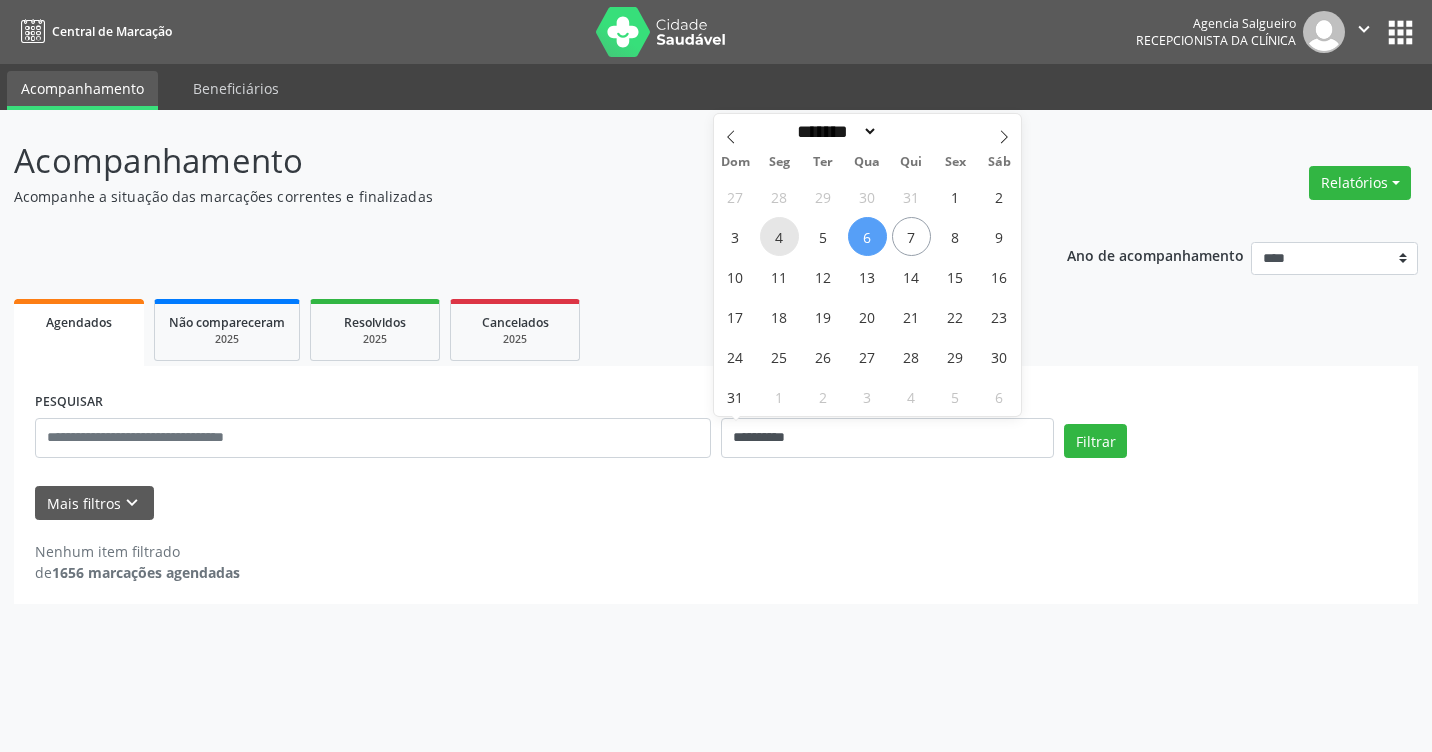 click on "4" at bounding box center [779, 236] 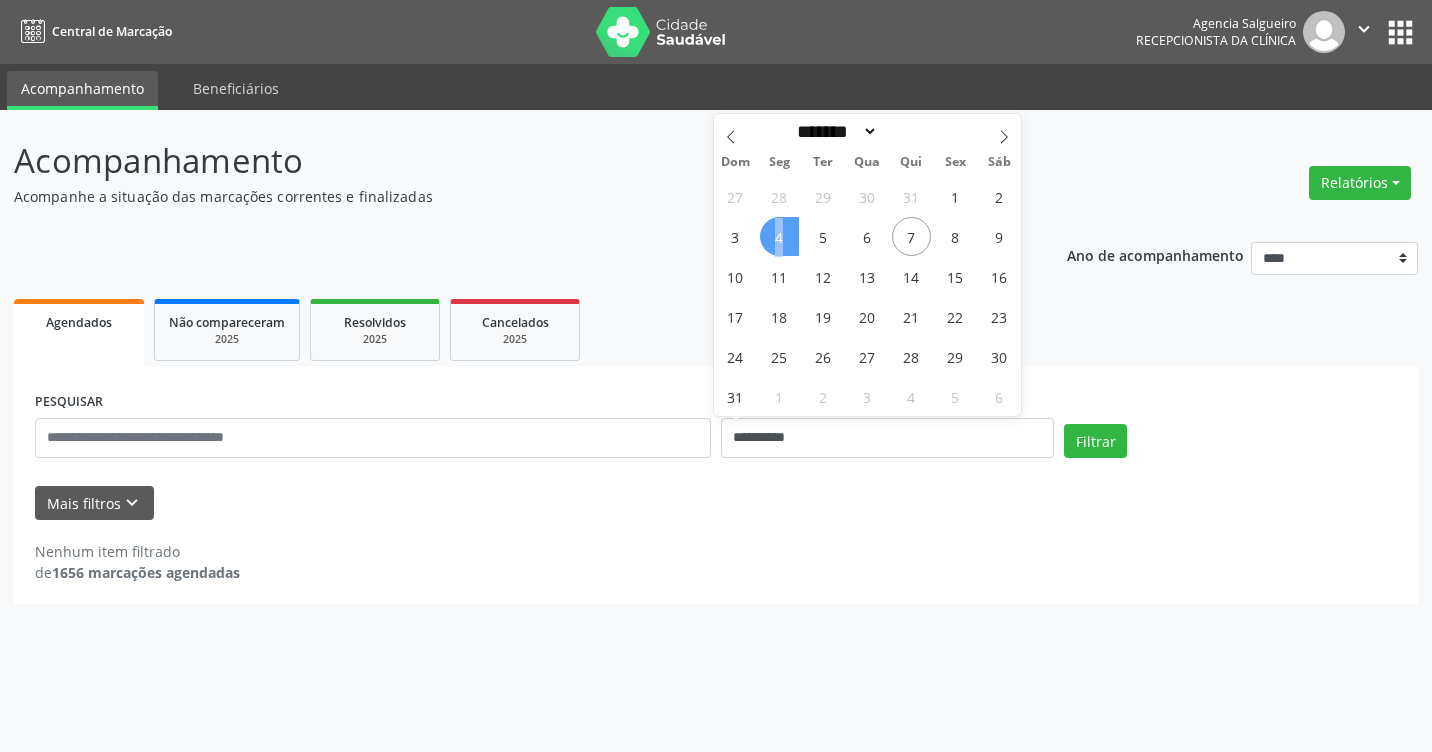 click on "4" at bounding box center (779, 236) 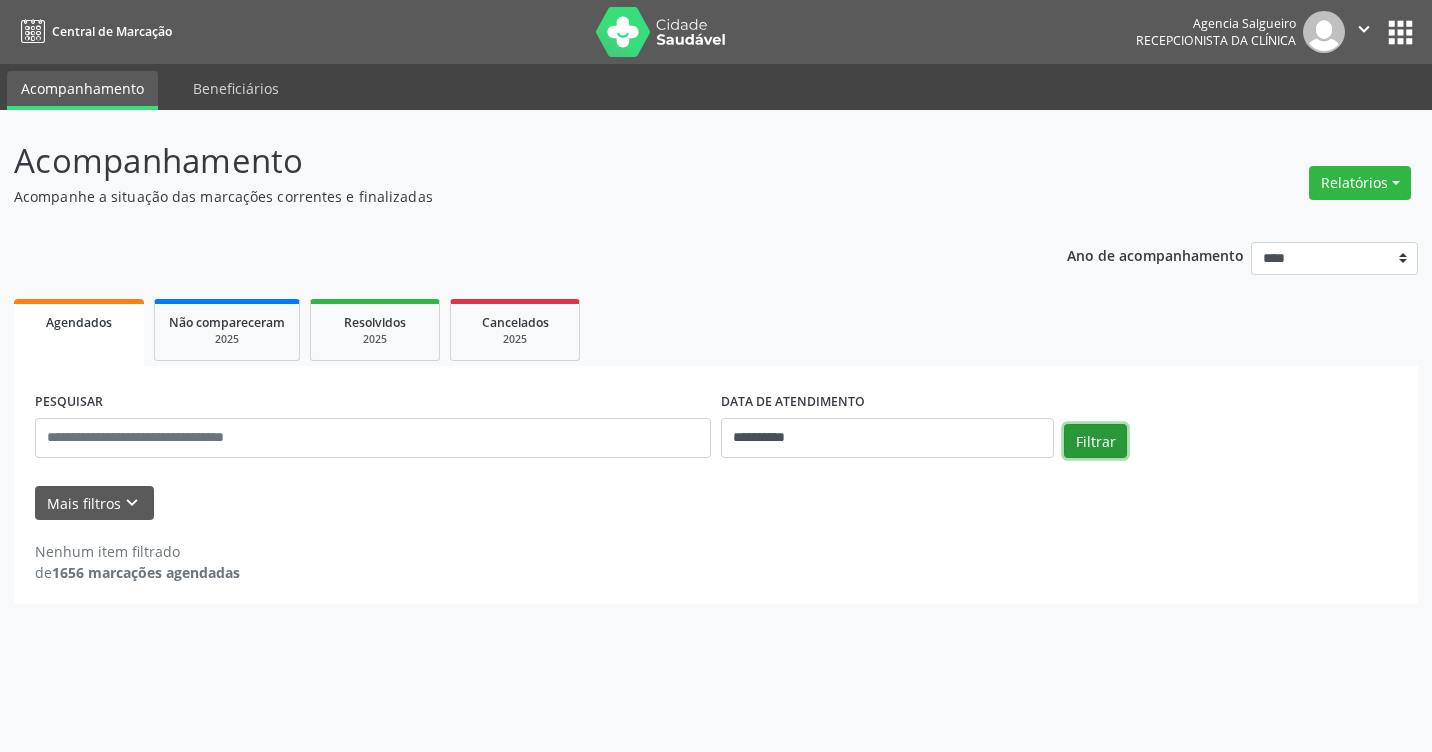 click on "Filtrar" at bounding box center (1095, 441) 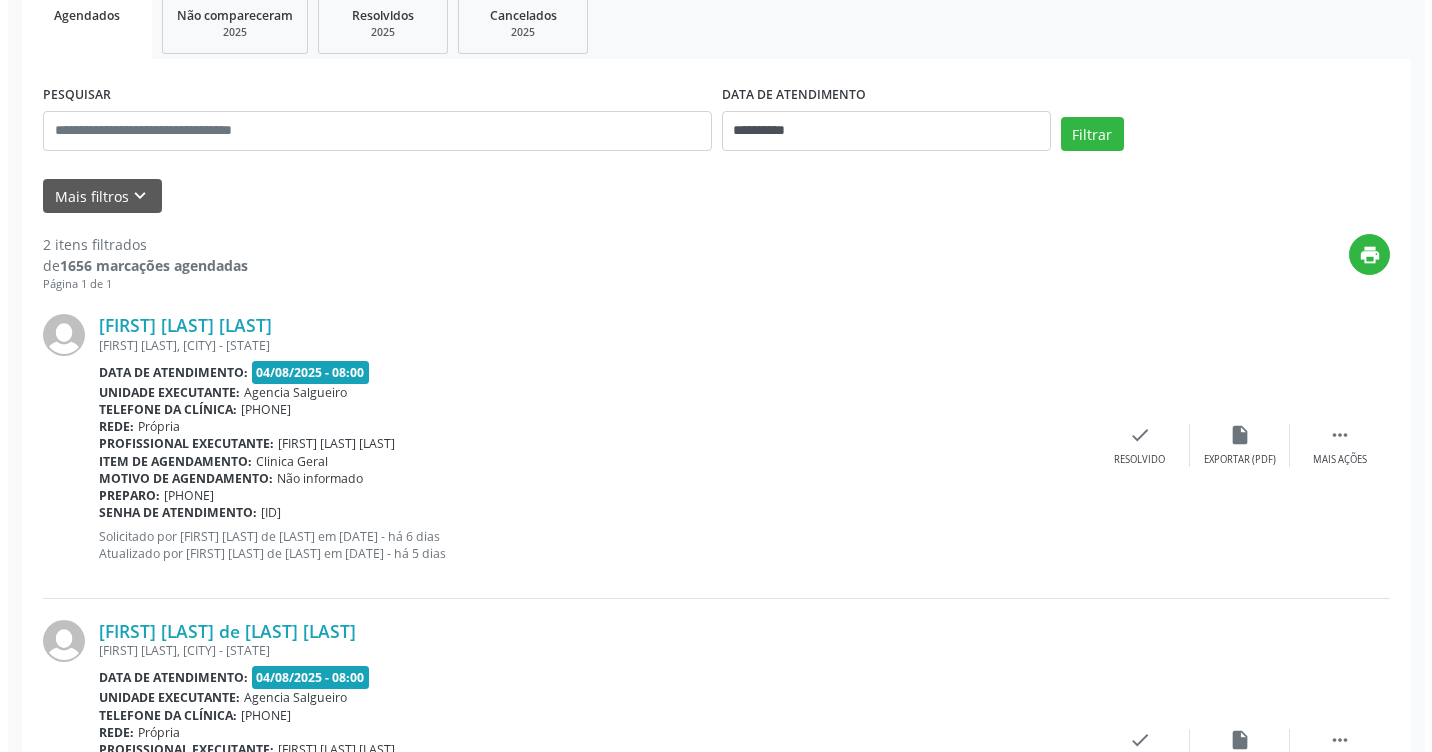 scroll, scrollTop: 493, scrollLeft: 0, axis: vertical 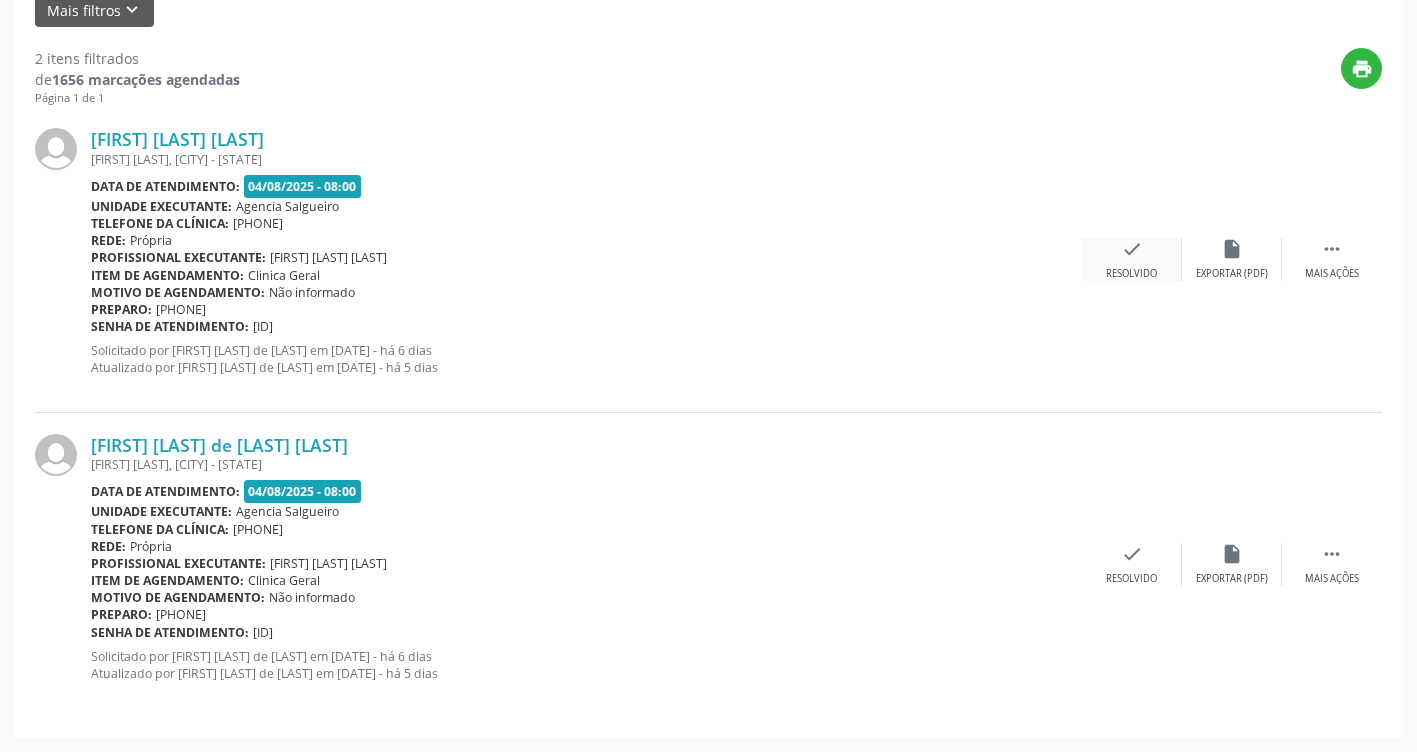 click on "check" at bounding box center [1132, 249] 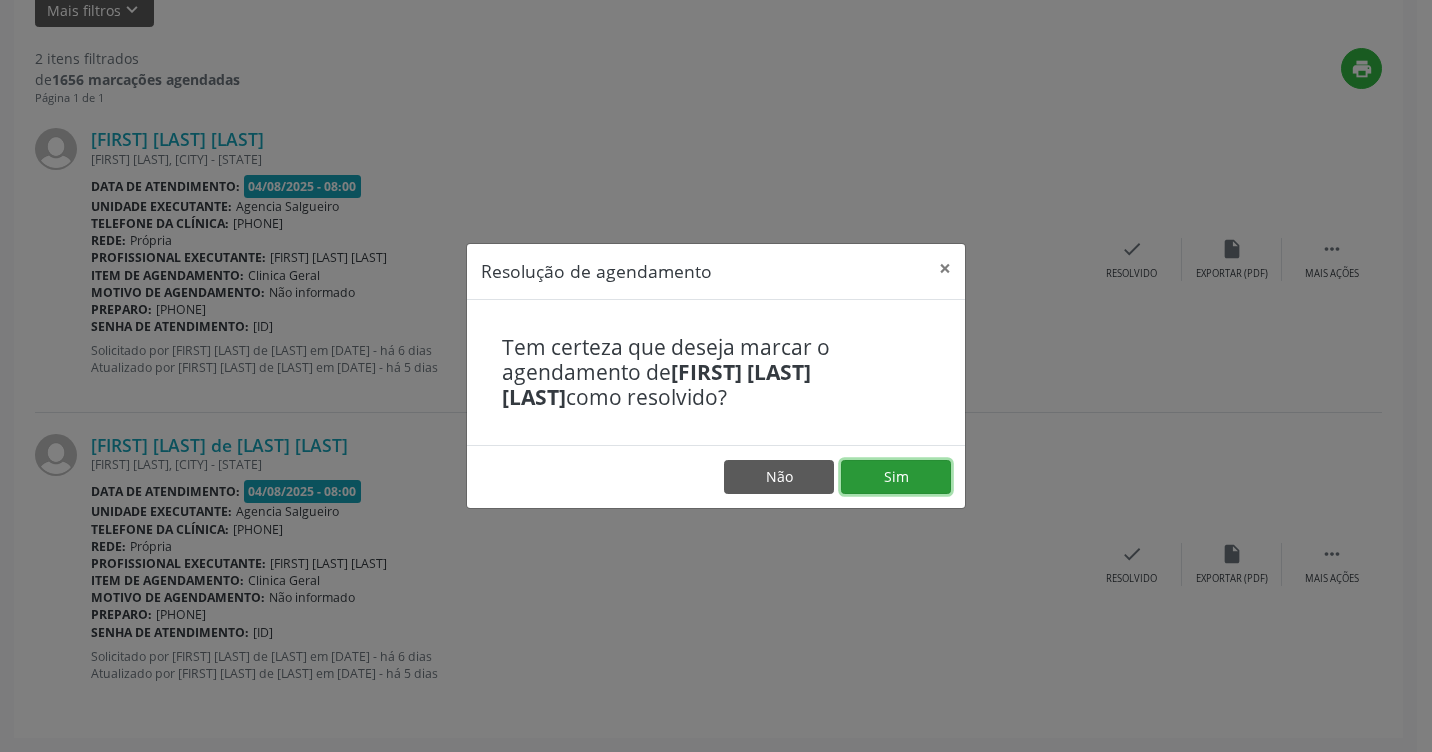 click on "Sim" at bounding box center (896, 477) 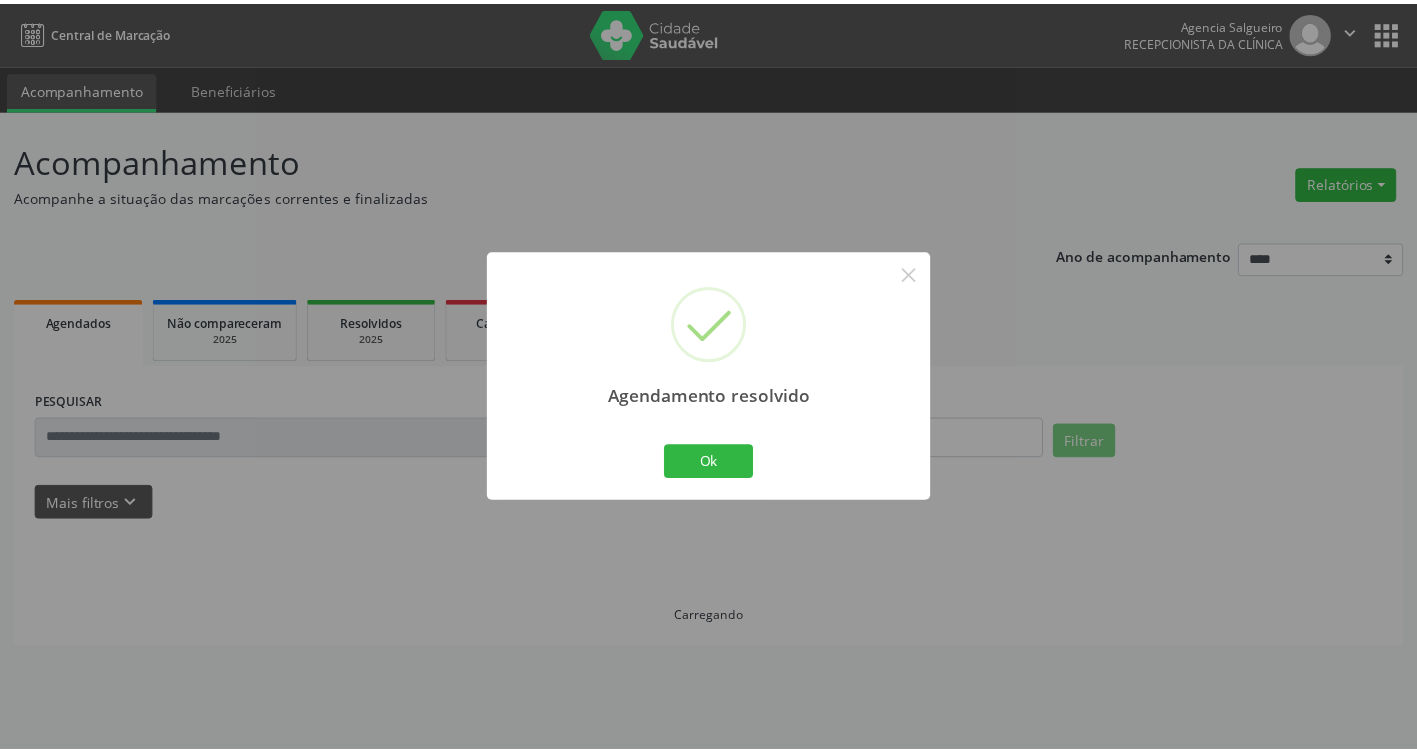 scroll, scrollTop: 0, scrollLeft: 0, axis: both 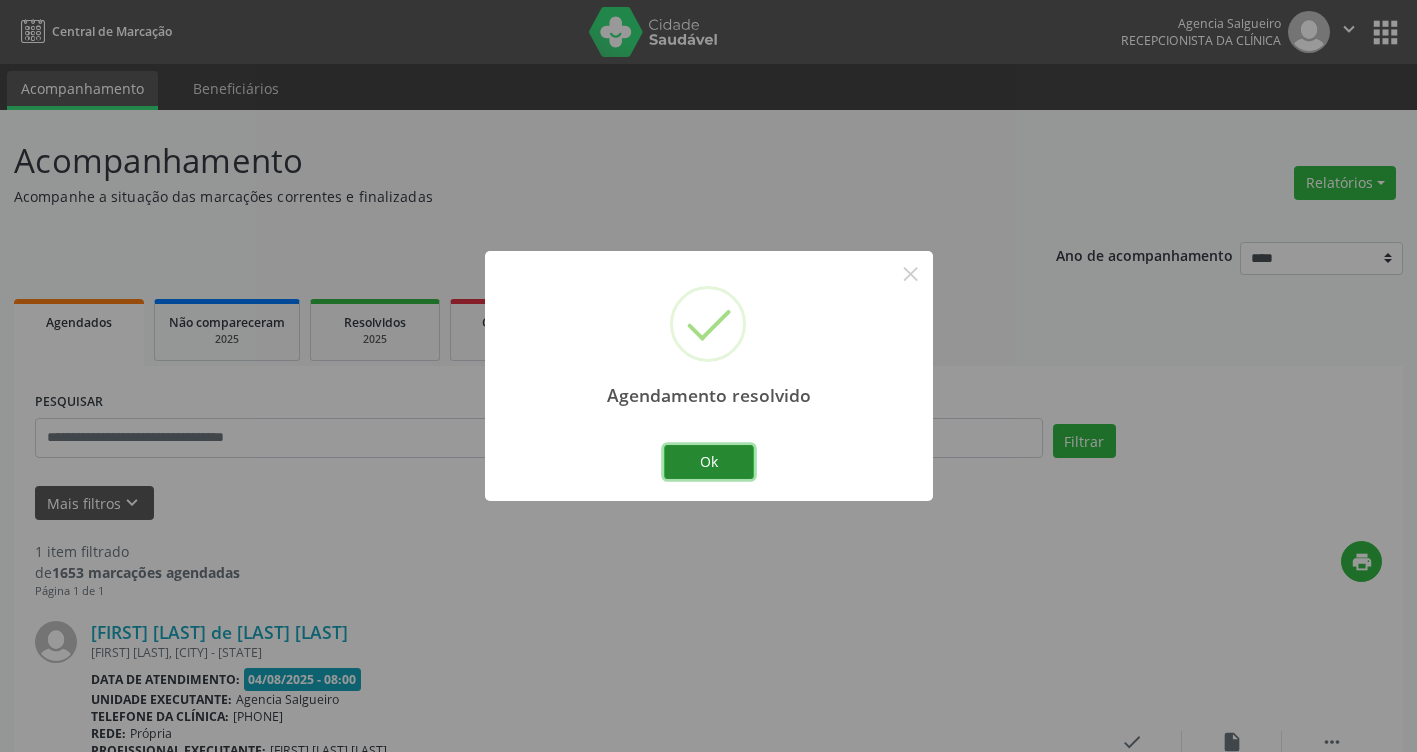 click on "Ok" at bounding box center [709, 462] 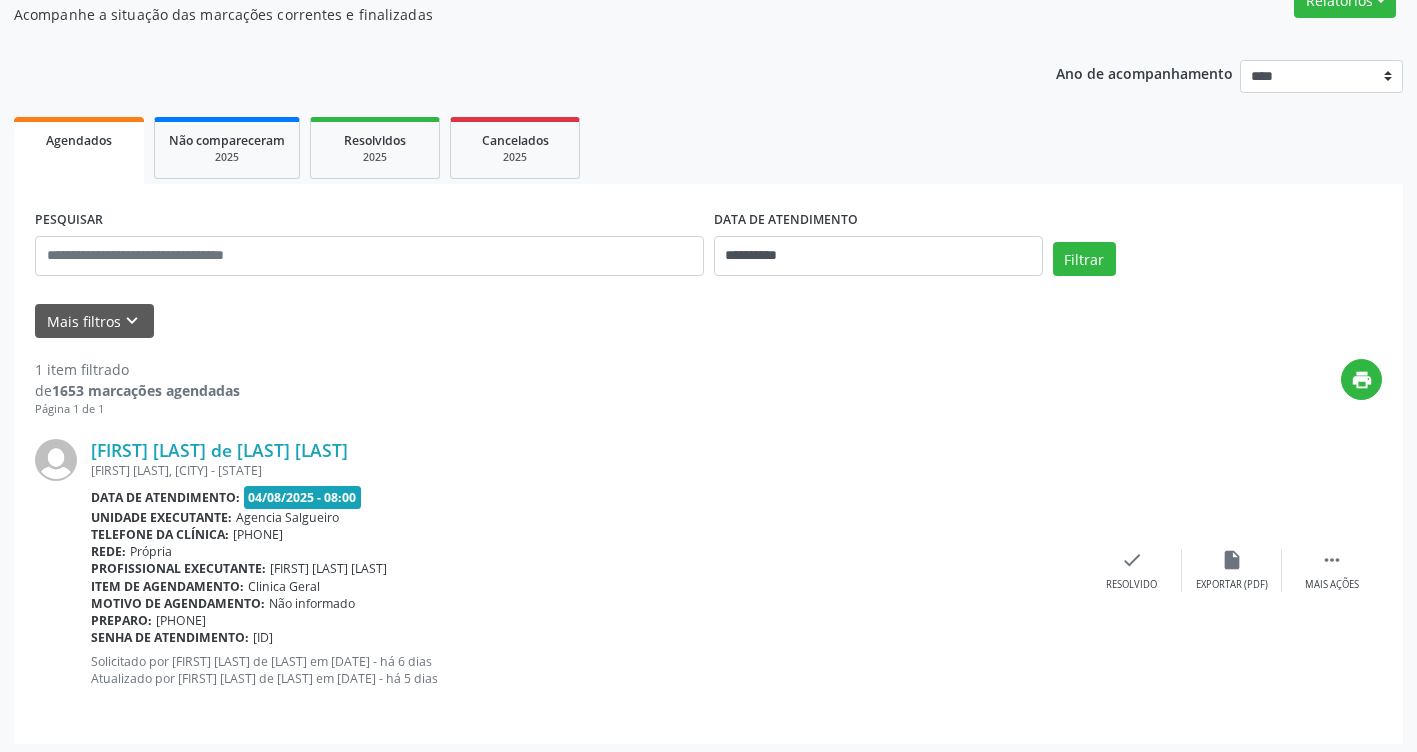 scroll, scrollTop: 188, scrollLeft: 0, axis: vertical 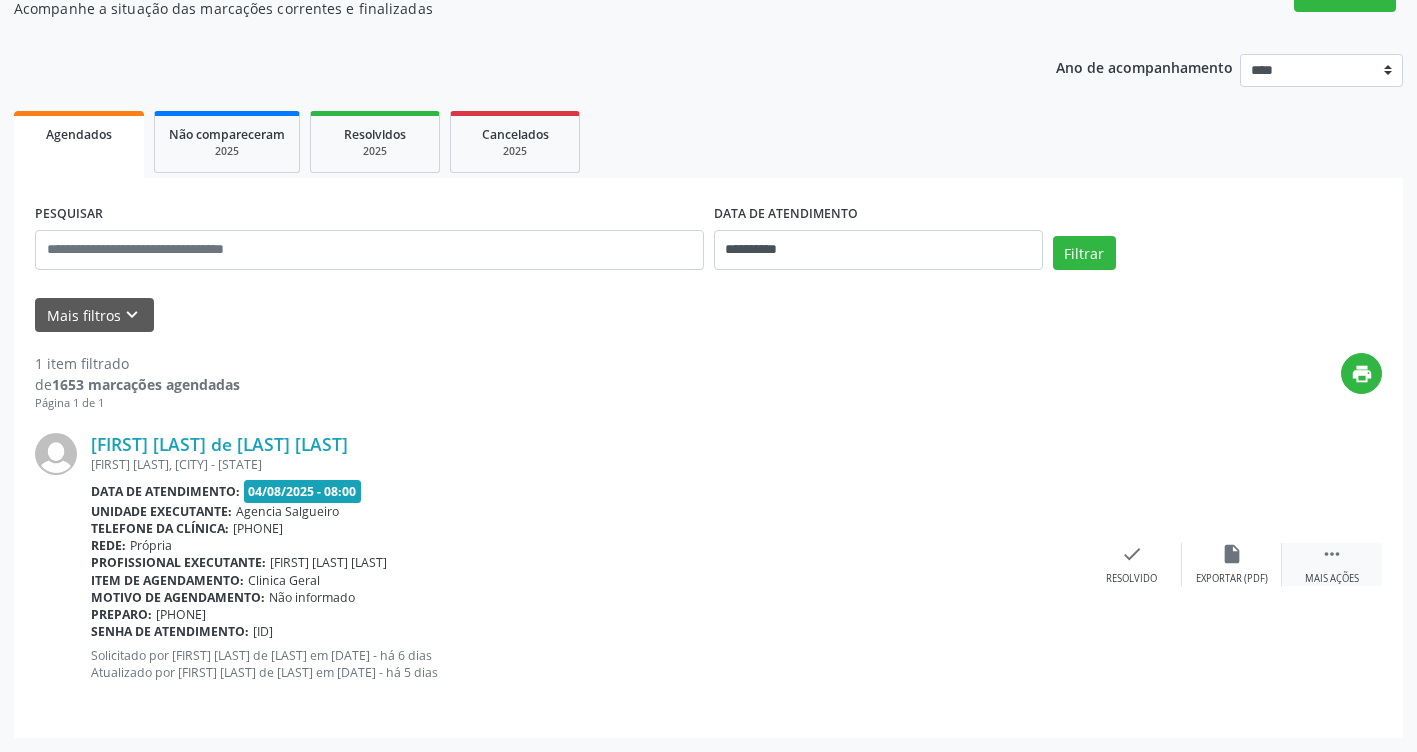click on "
Mais ações" at bounding box center [1332, 564] 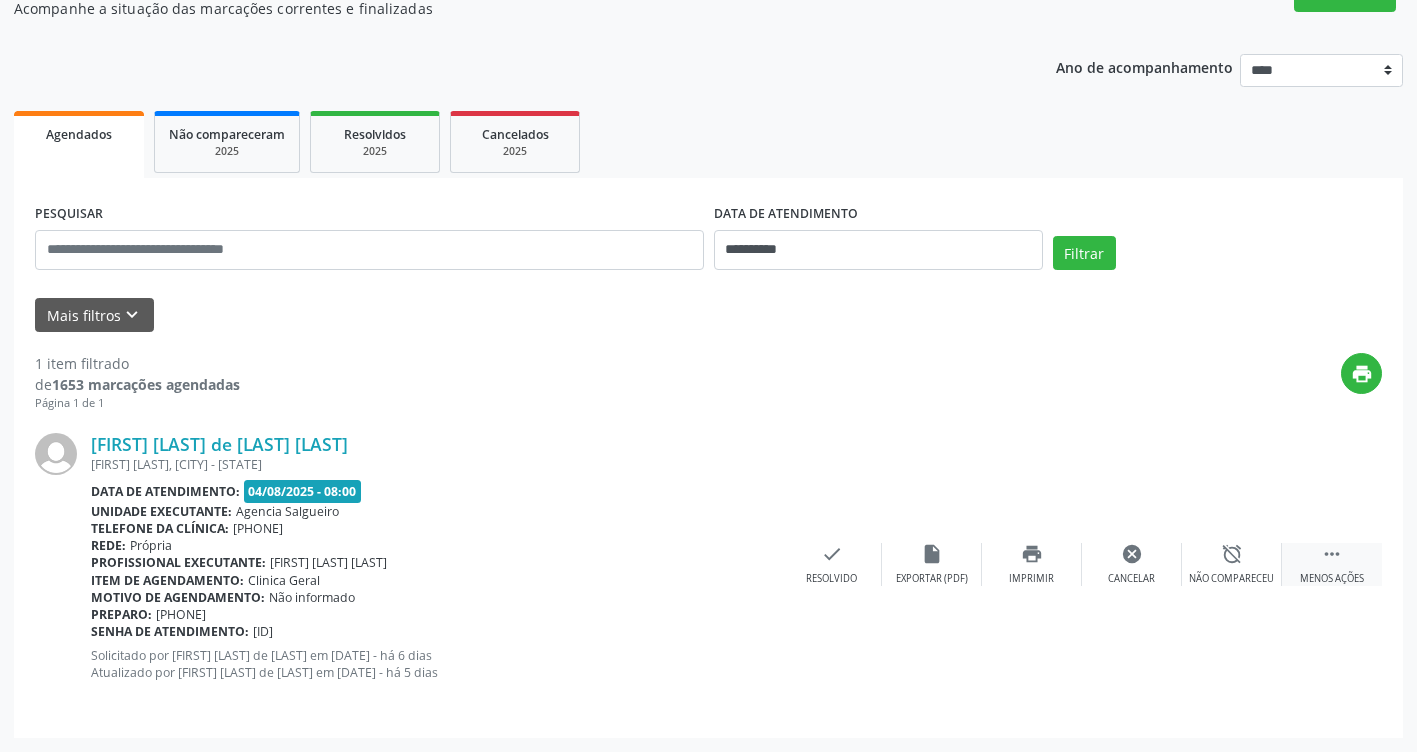 click on "Menos ações" at bounding box center (1332, 579) 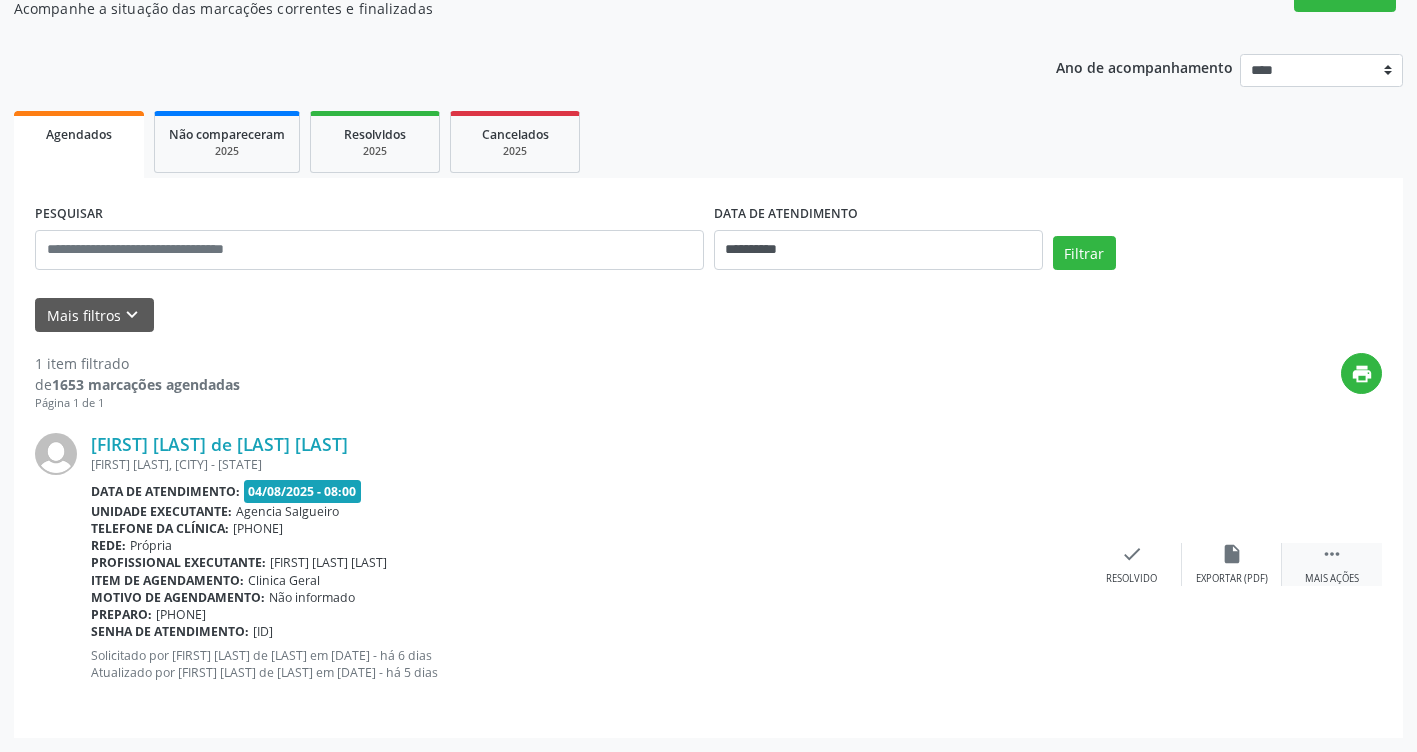 click on "" at bounding box center (1332, 554) 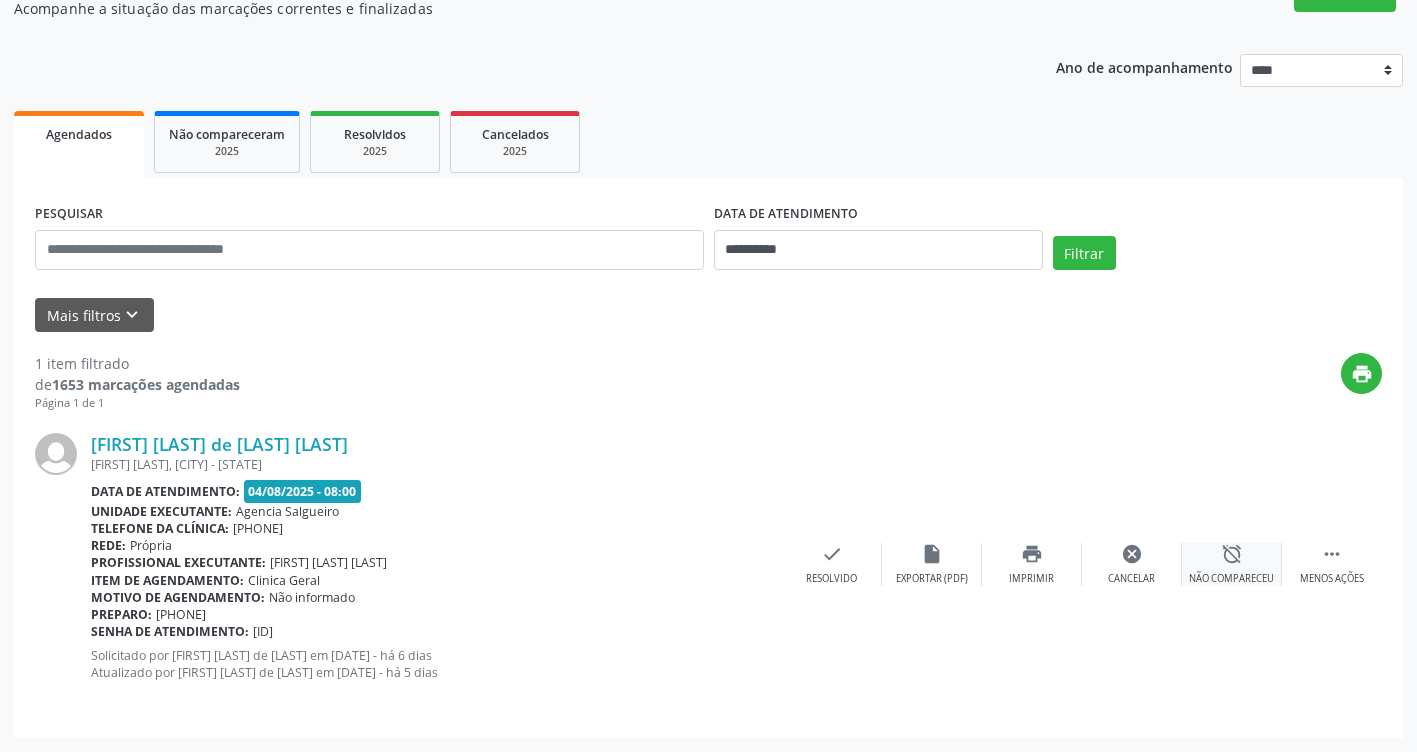 click on "alarm_off" at bounding box center [1232, 554] 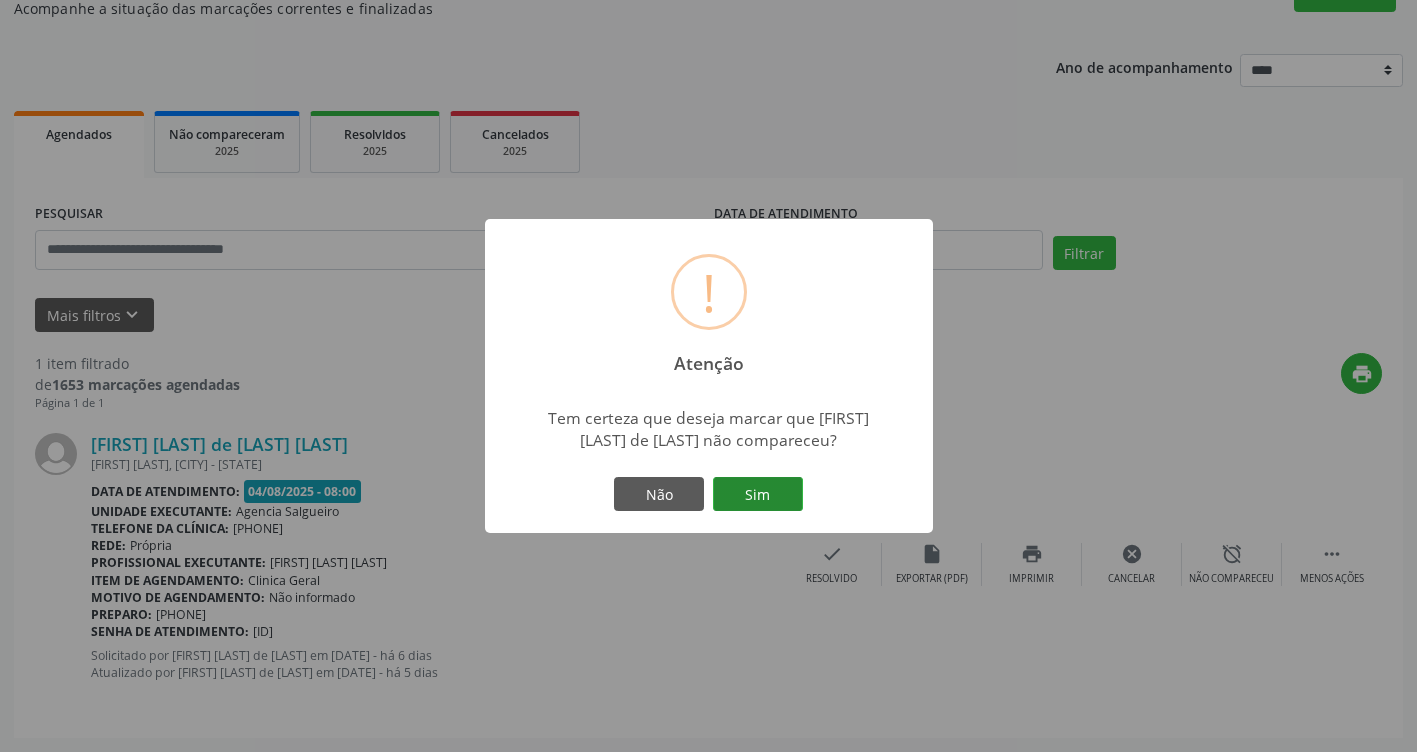 click on "Sim" at bounding box center [758, 494] 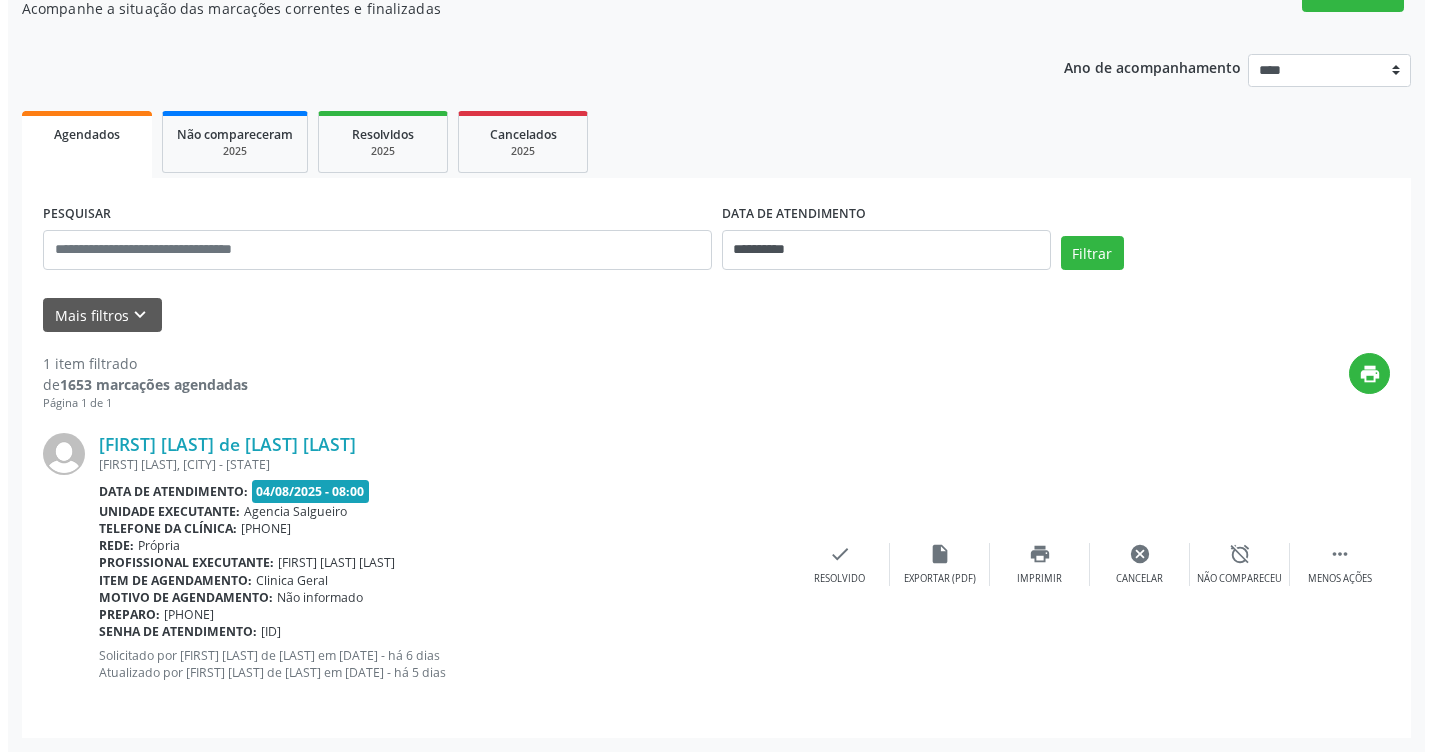 scroll, scrollTop: 0, scrollLeft: 0, axis: both 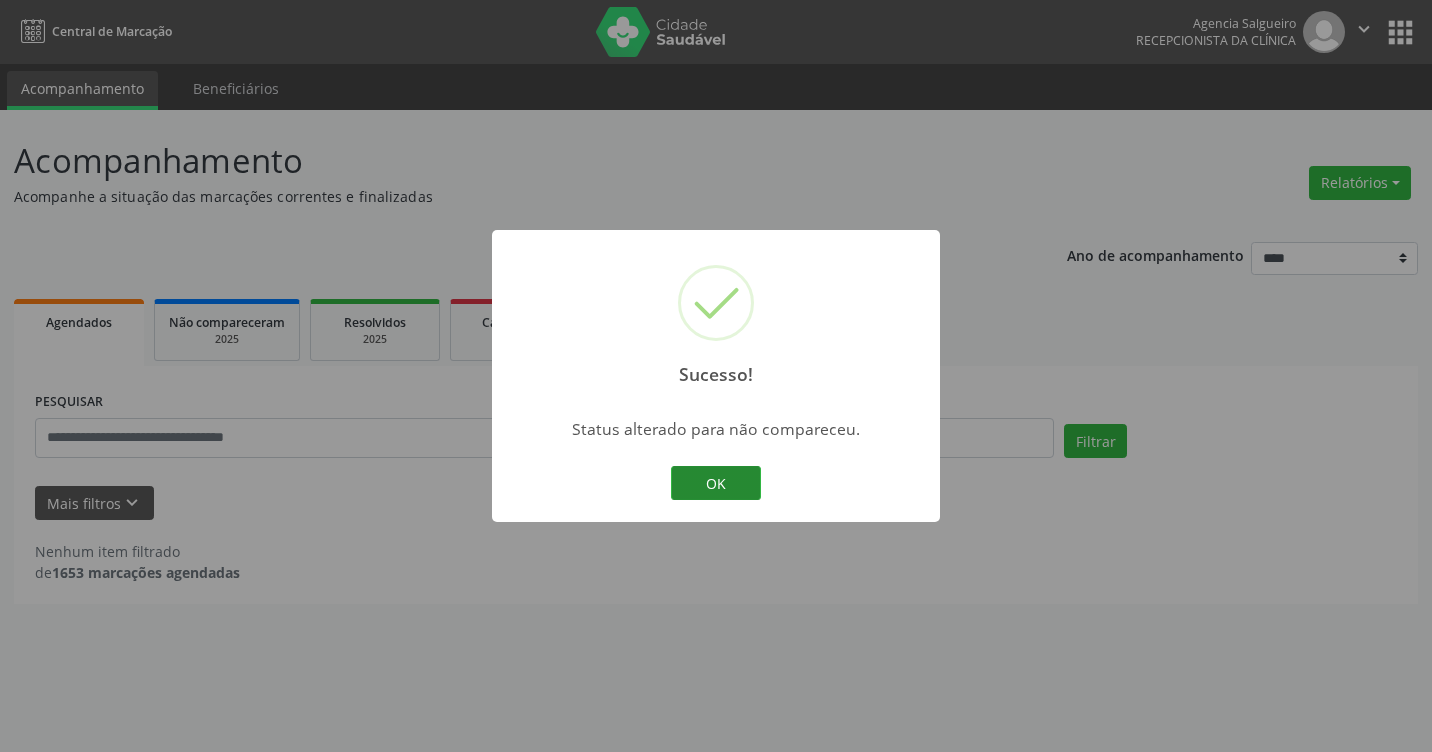 click on "OK" at bounding box center [716, 483] 